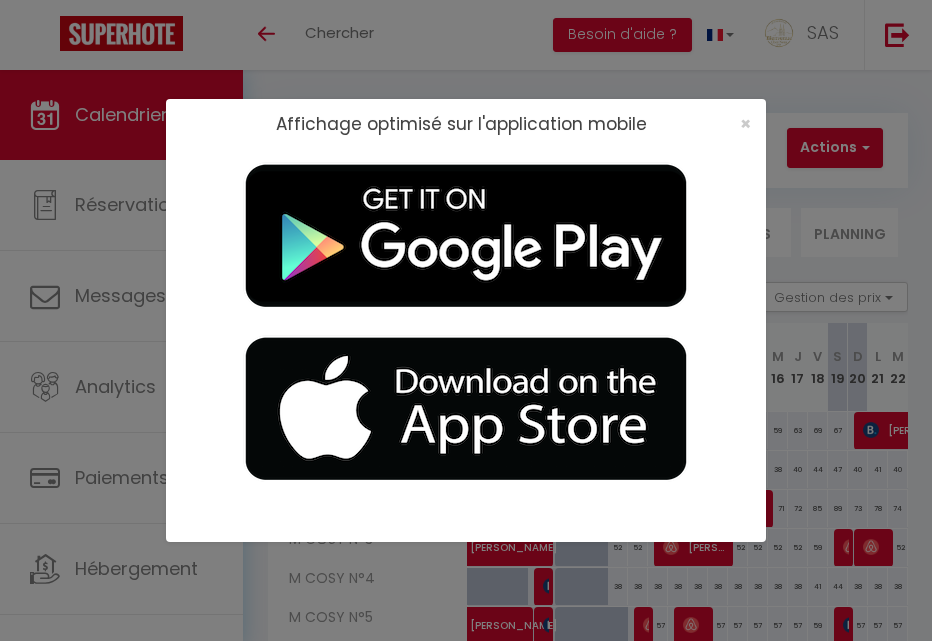 scroll, scrollTop: 0, scrollLeft: 0, axis: both 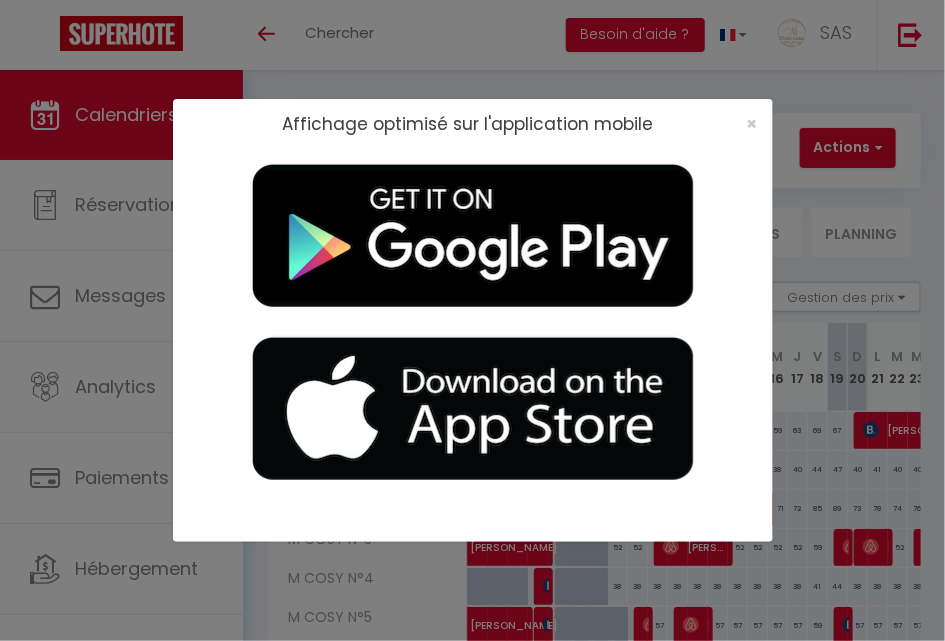 click on "Affichage optimisé sur l'application mobile   ×" at bounding box center [472, 320] 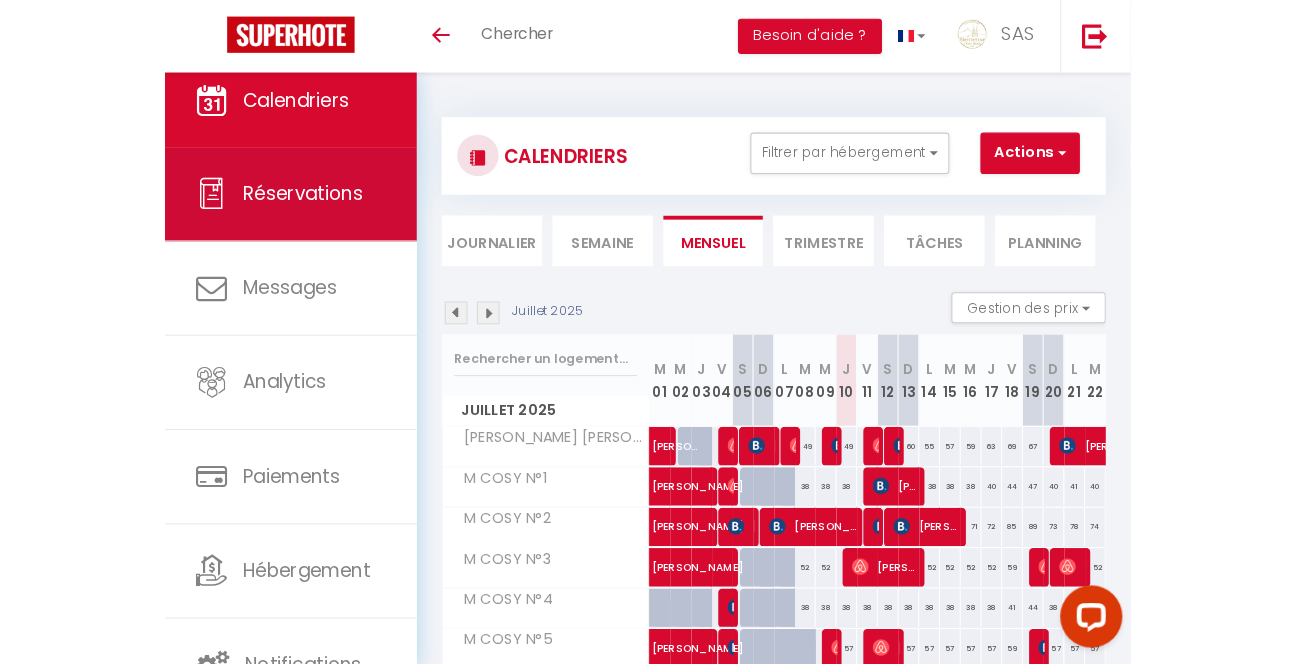 scroll, scrollTop: 0, scrollLeft: 0, axis: both 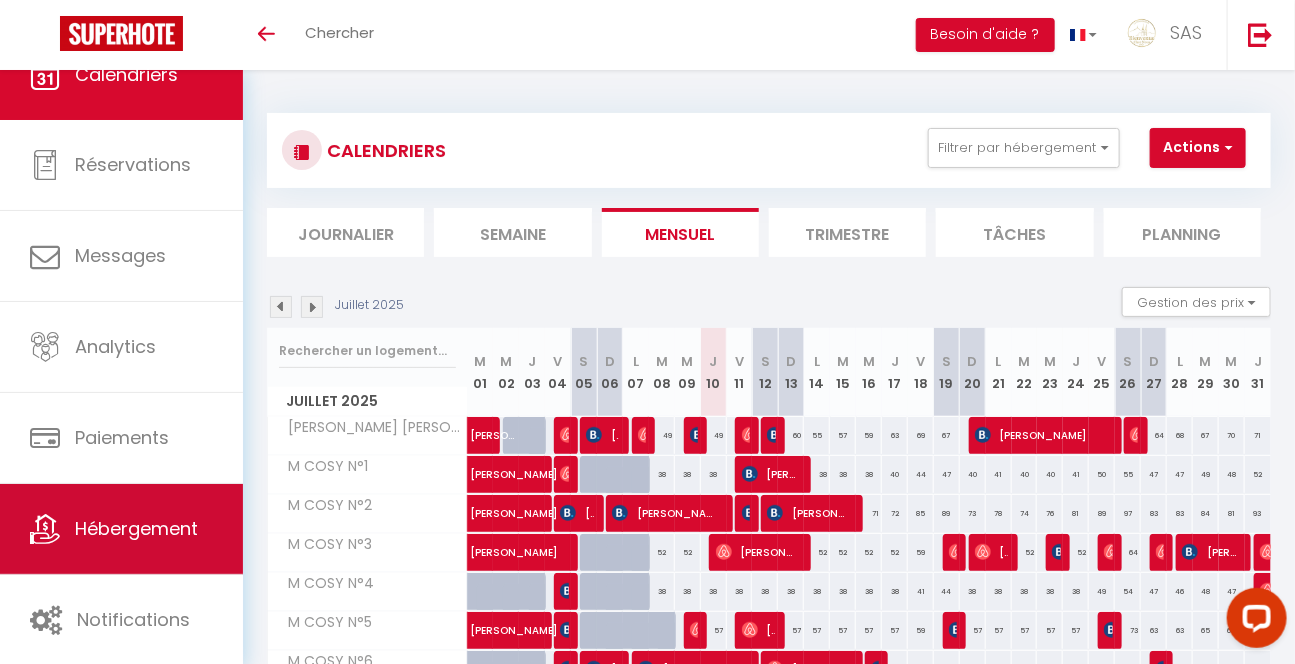 click on "Hébergement" at bounding box center (136, 528) 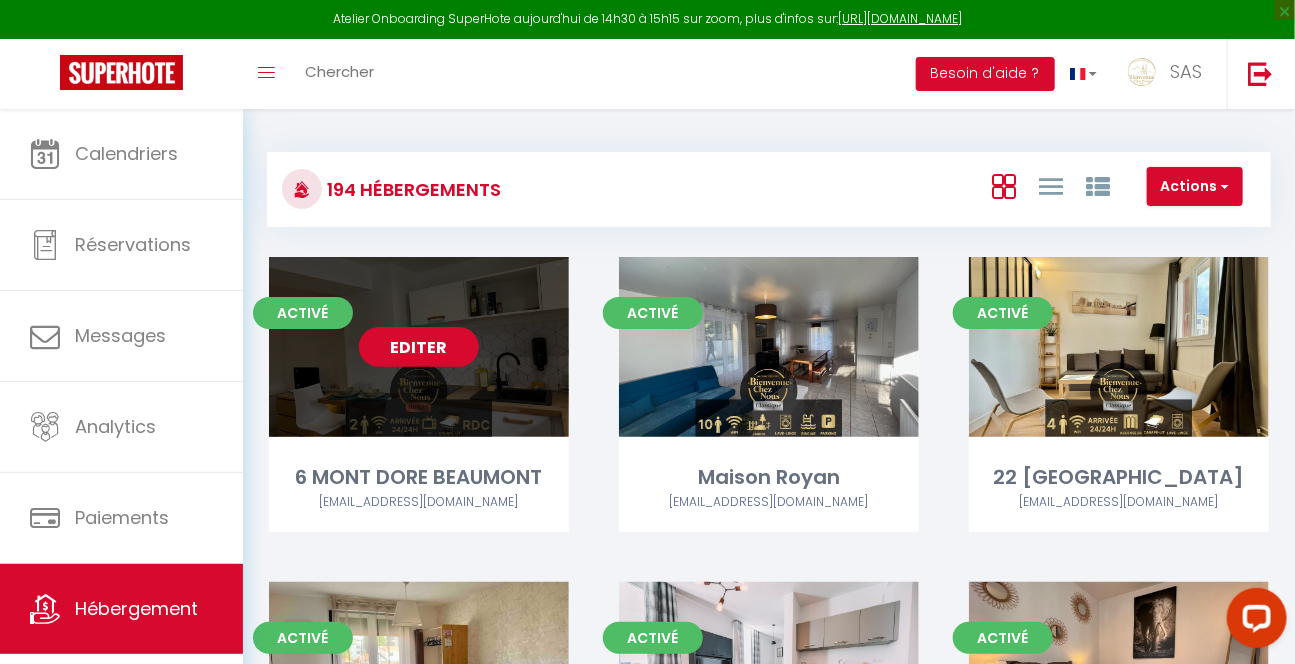 click on "Editer" at bounding box center [419, 347] 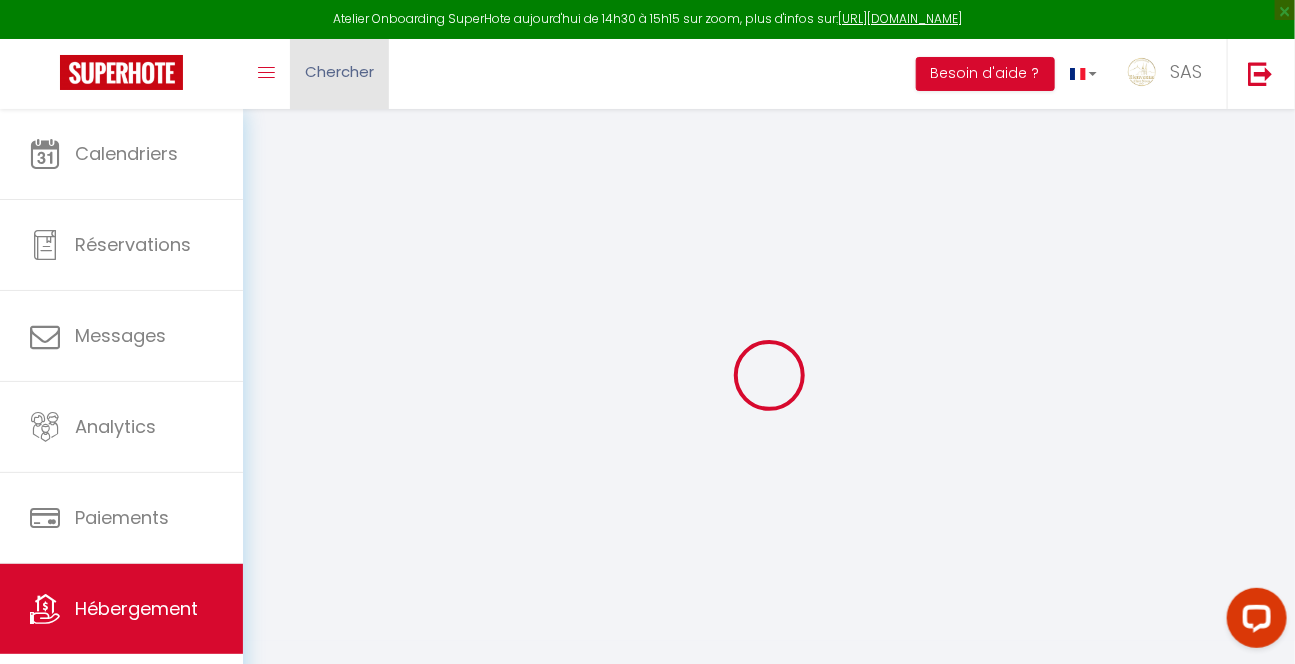 select 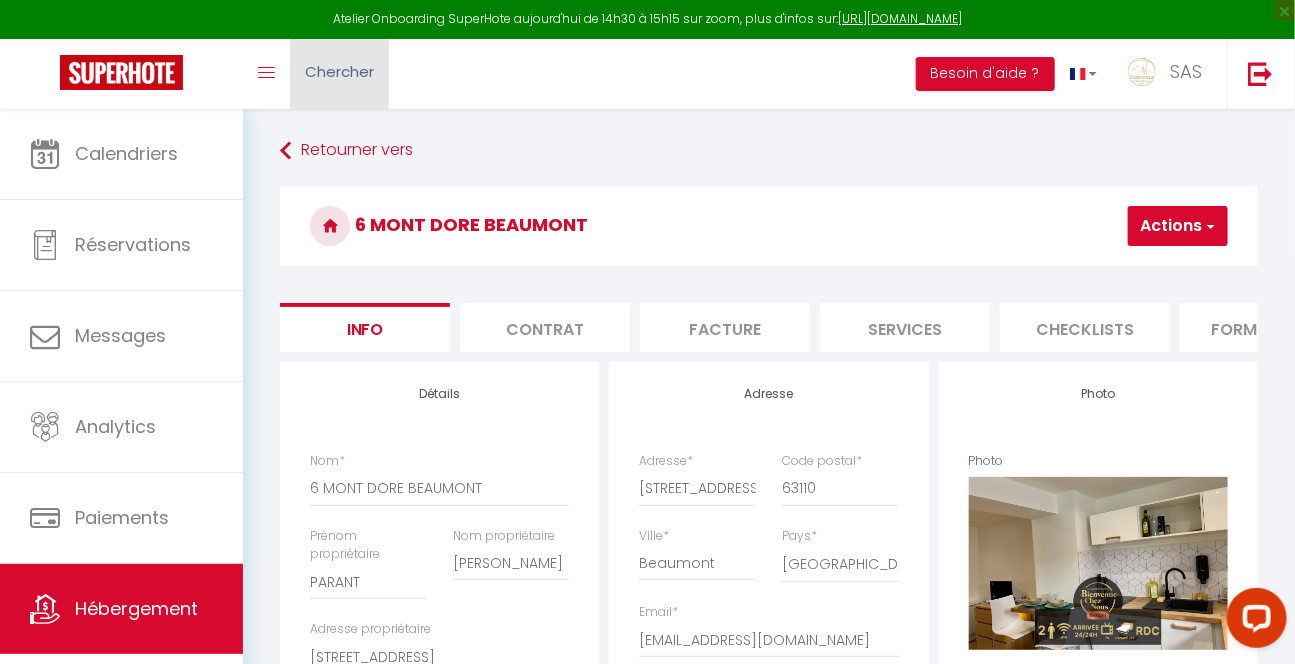 select 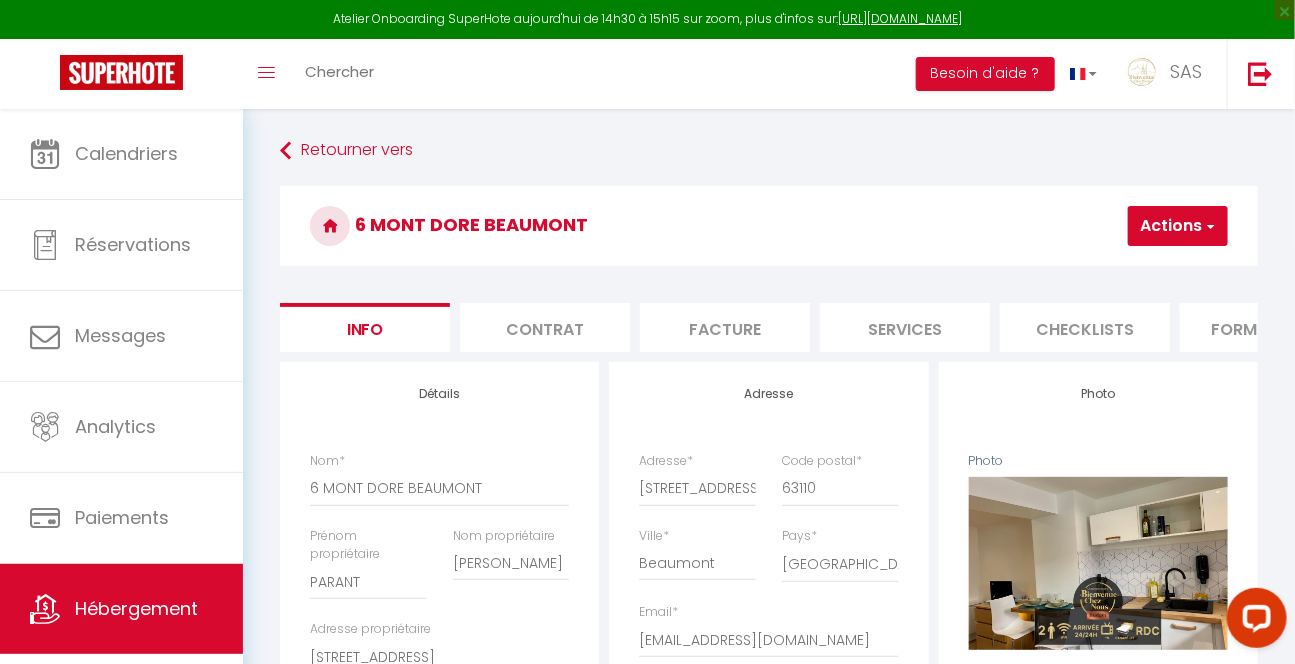 click on "Contrat" at bounding box center (545, 327) 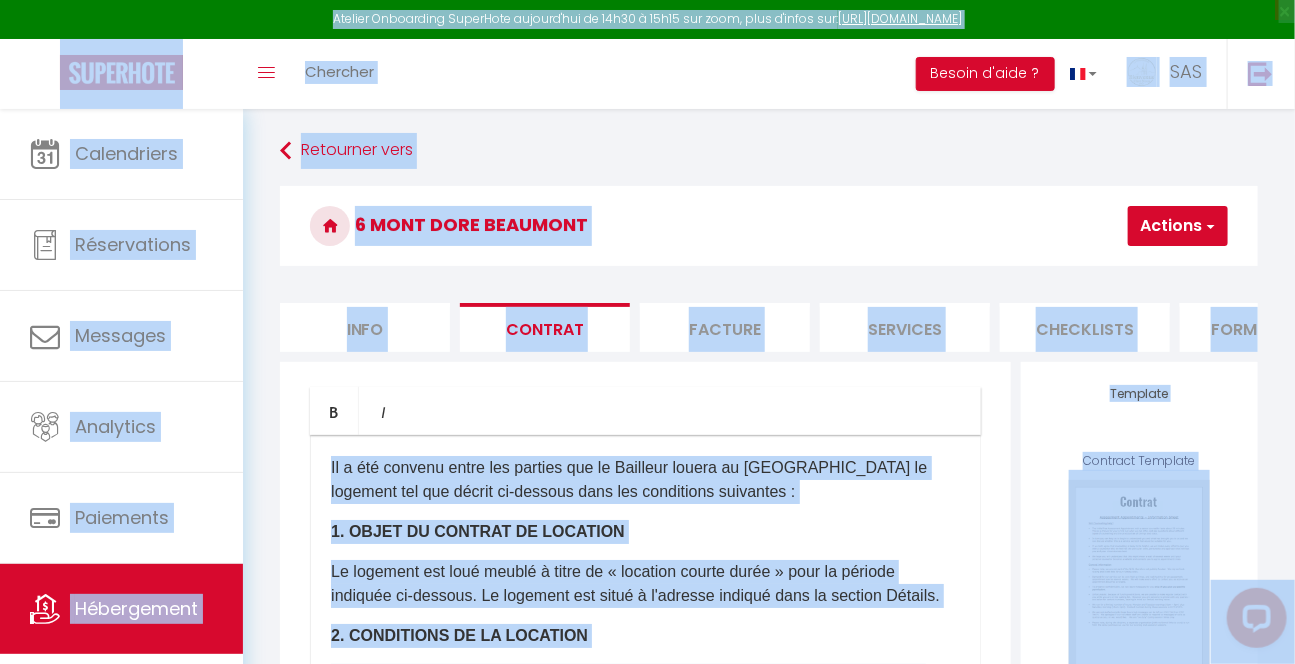 click on "Il a été convenu entre les parties que le Bailleur louera au [GEOGRAPHIC_DATA] le logement tel que décrit ci-dessous dans les conditions suivantes :" at bounding box center (645, 480) 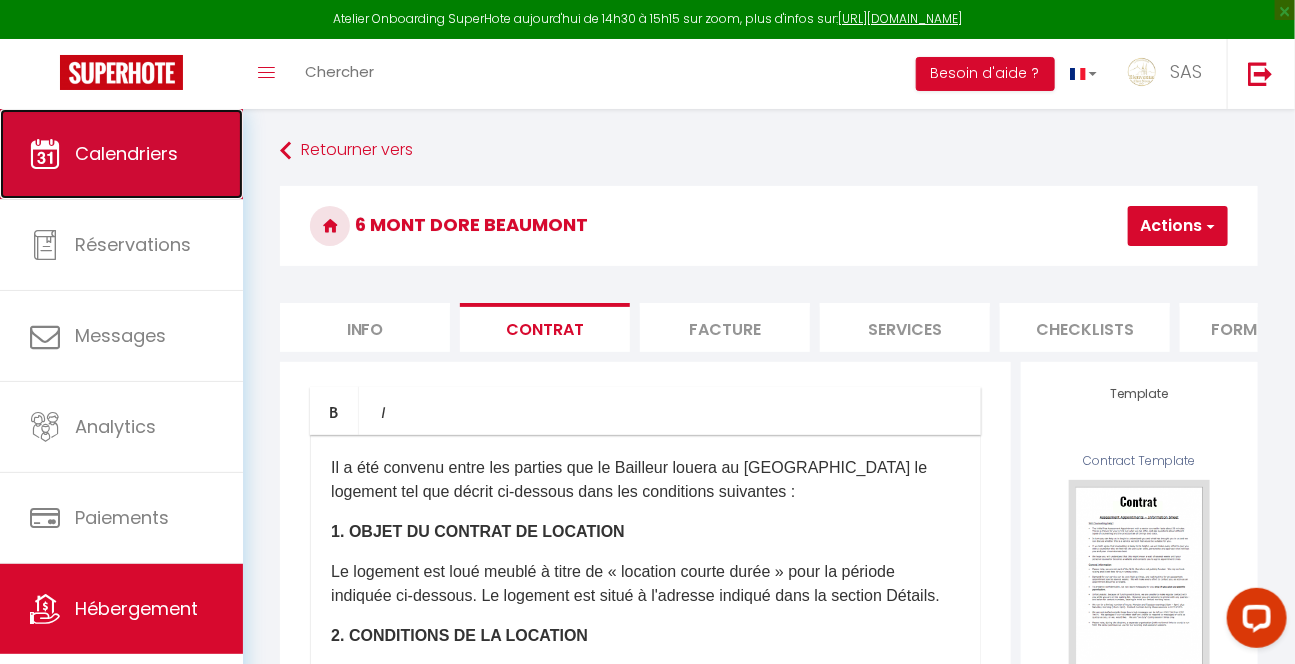 click on "Calendriers" at bounding box center [121, 154] 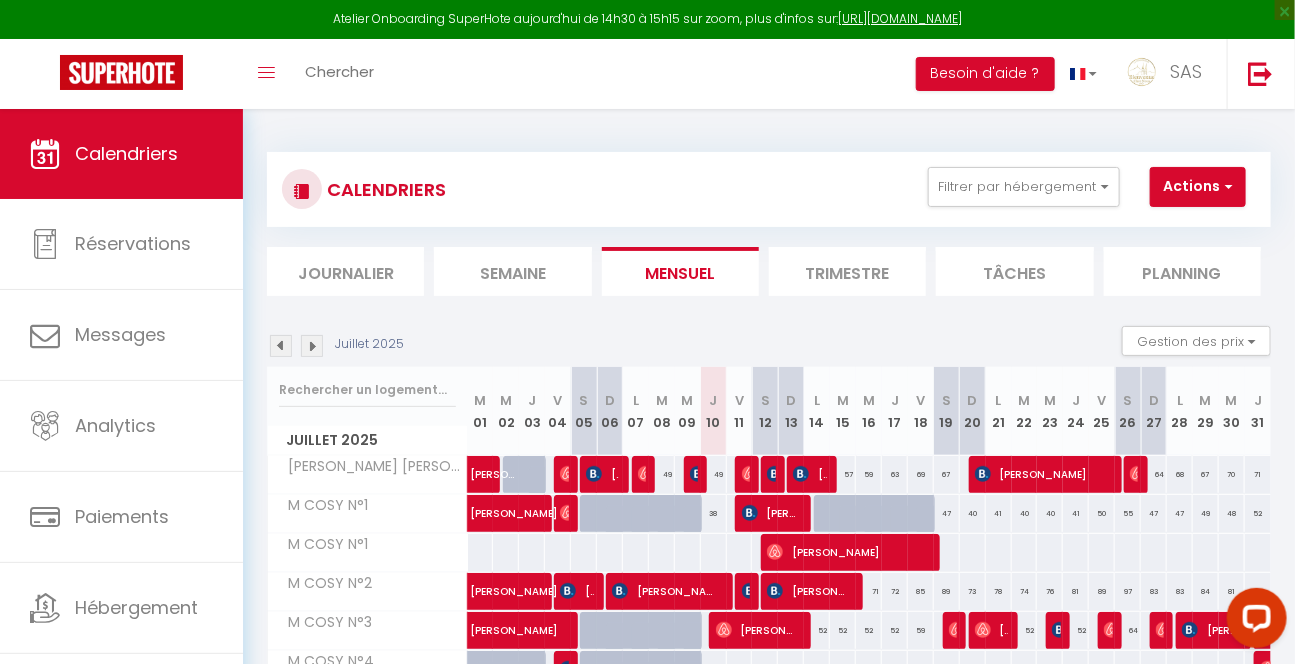 click at bounding box center (367, 390) 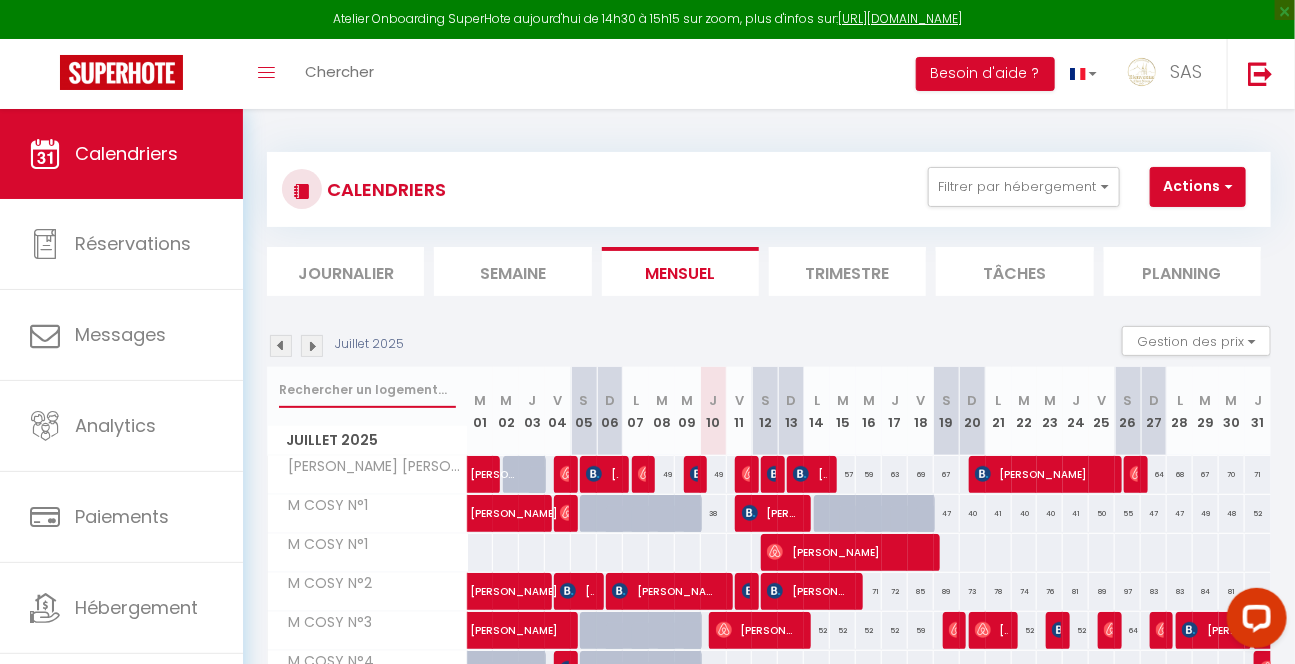 click at bounding box center (367, 390) 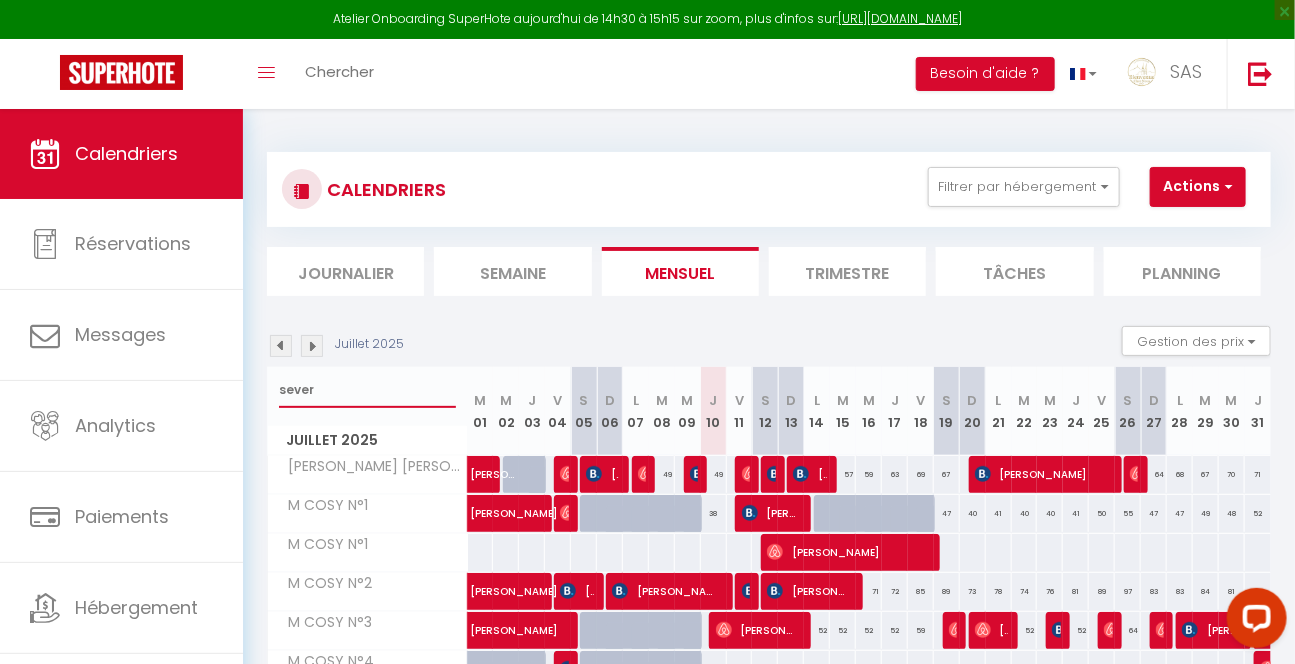type on "severi" 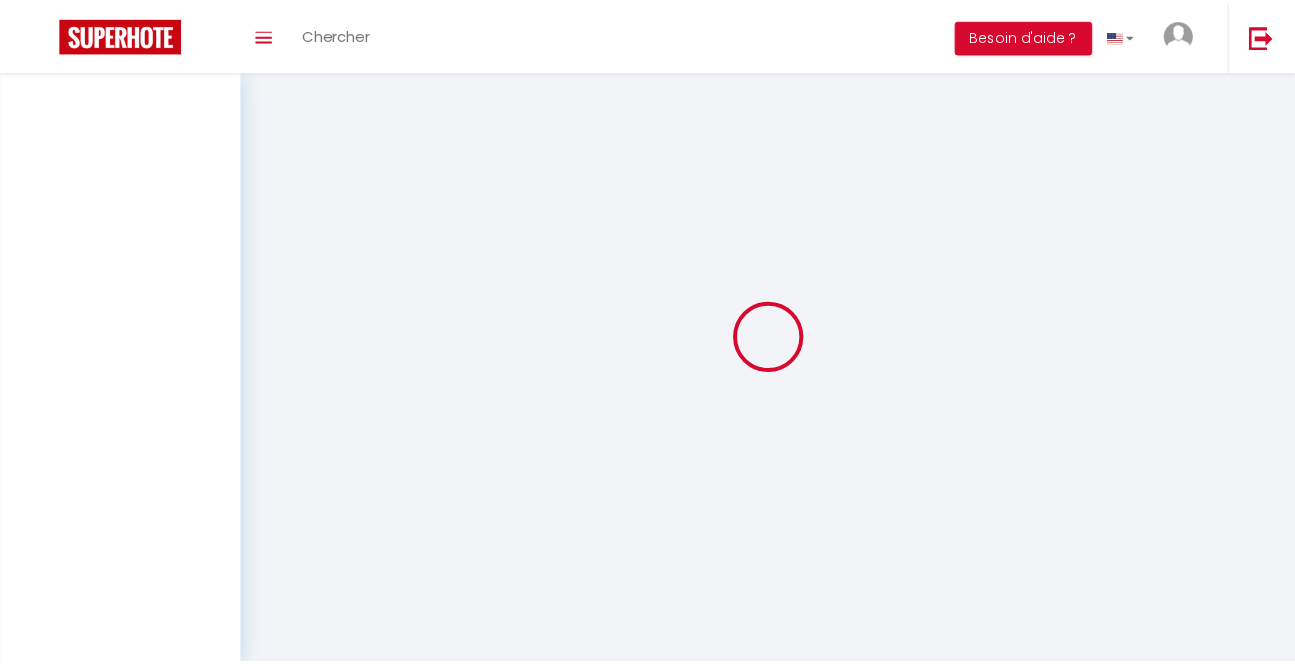 scroll, scrollTop: 0, scrollLeft: 0, axis: both 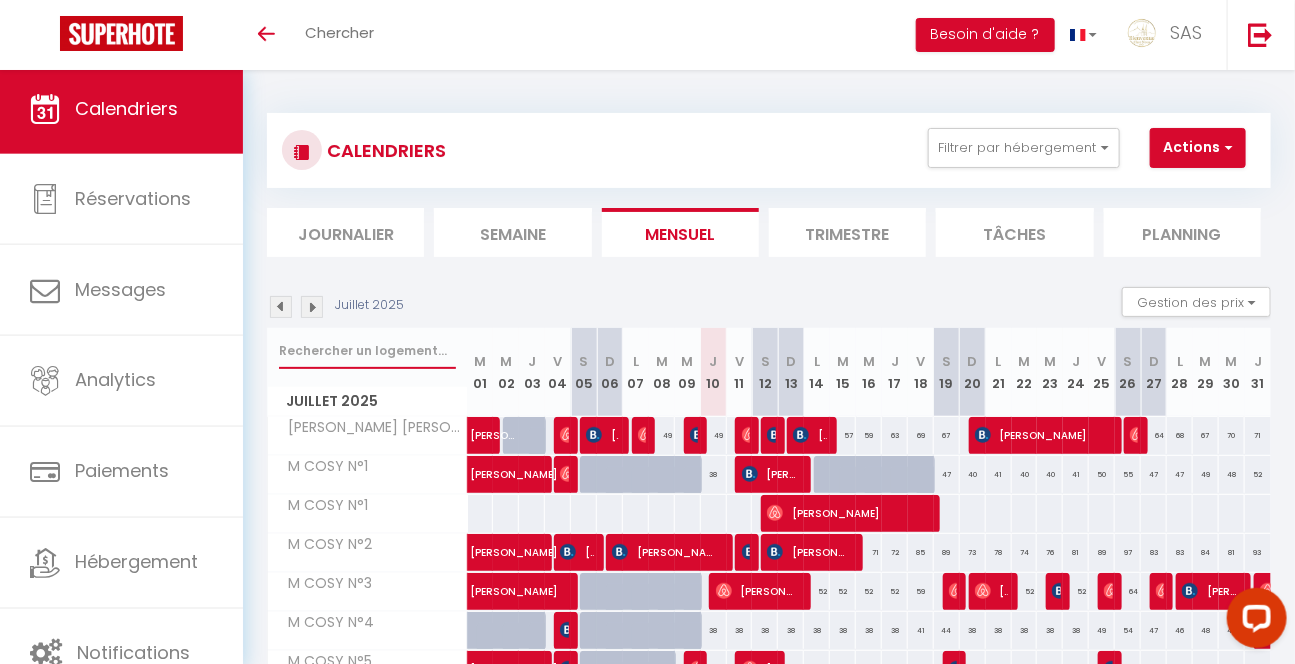 click at bounding box center (367, 351) 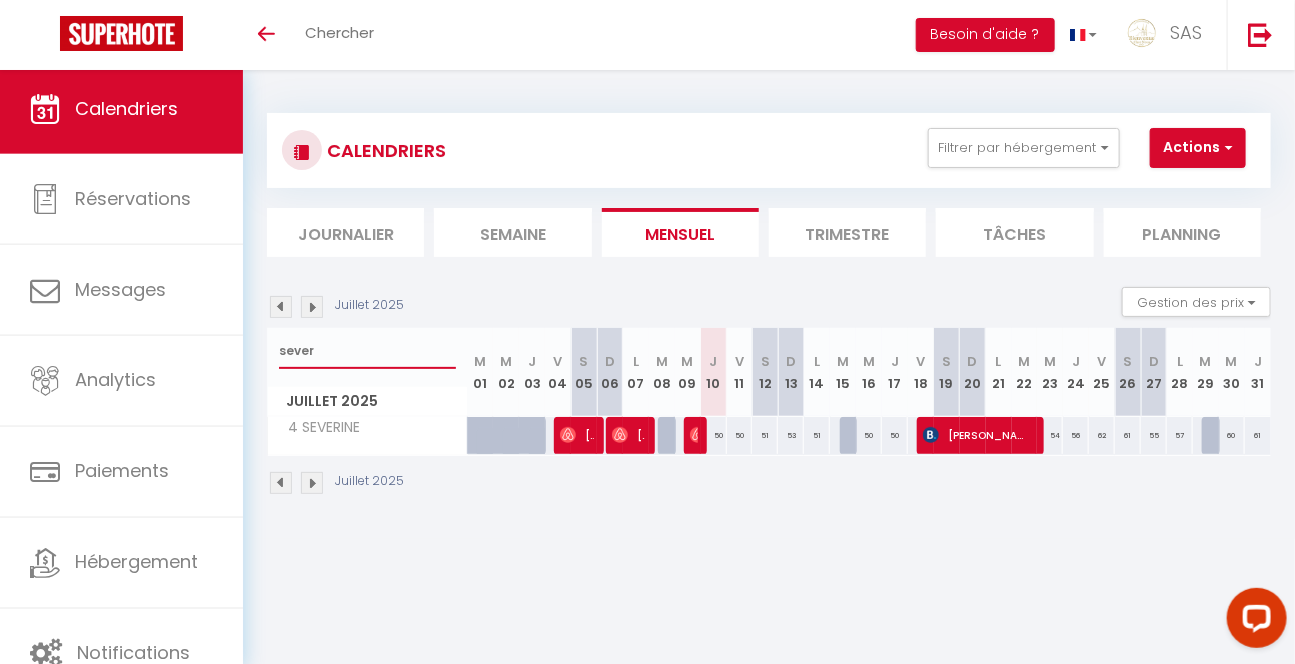 type on "sever" 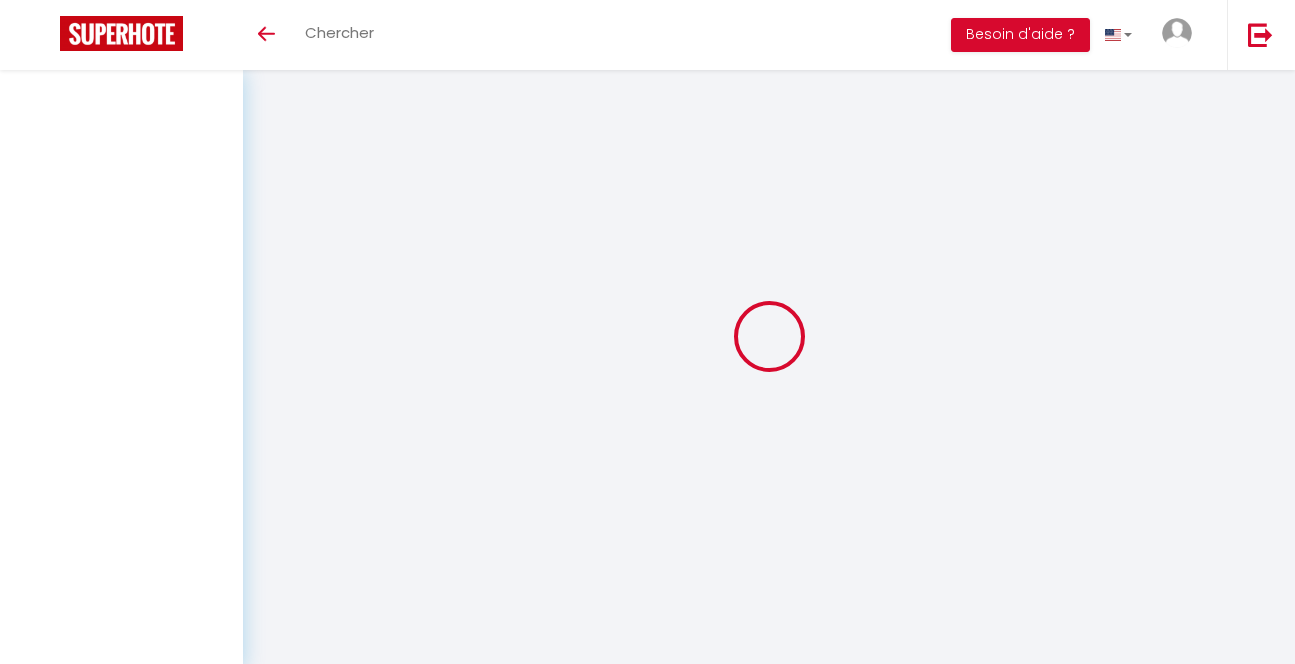 scroll, scrollTop: 0, scrollLeft: 0, axis: both 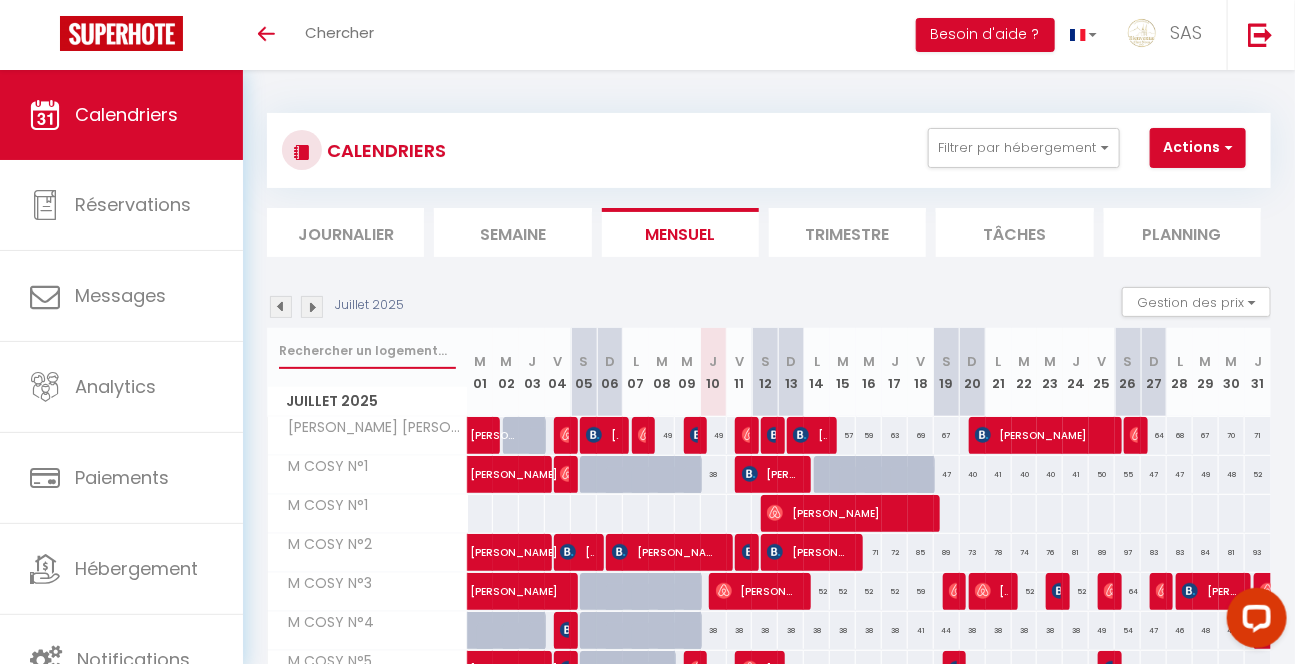 click at bounding box center [367, 351] 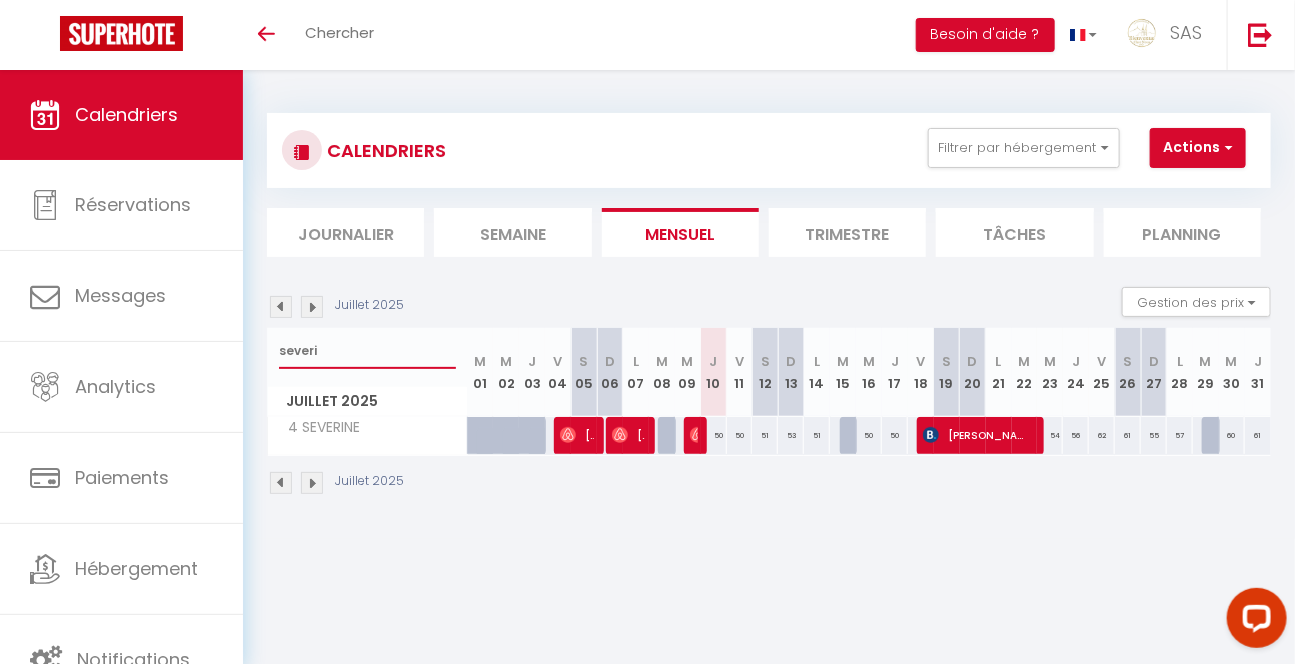 type on "severi" 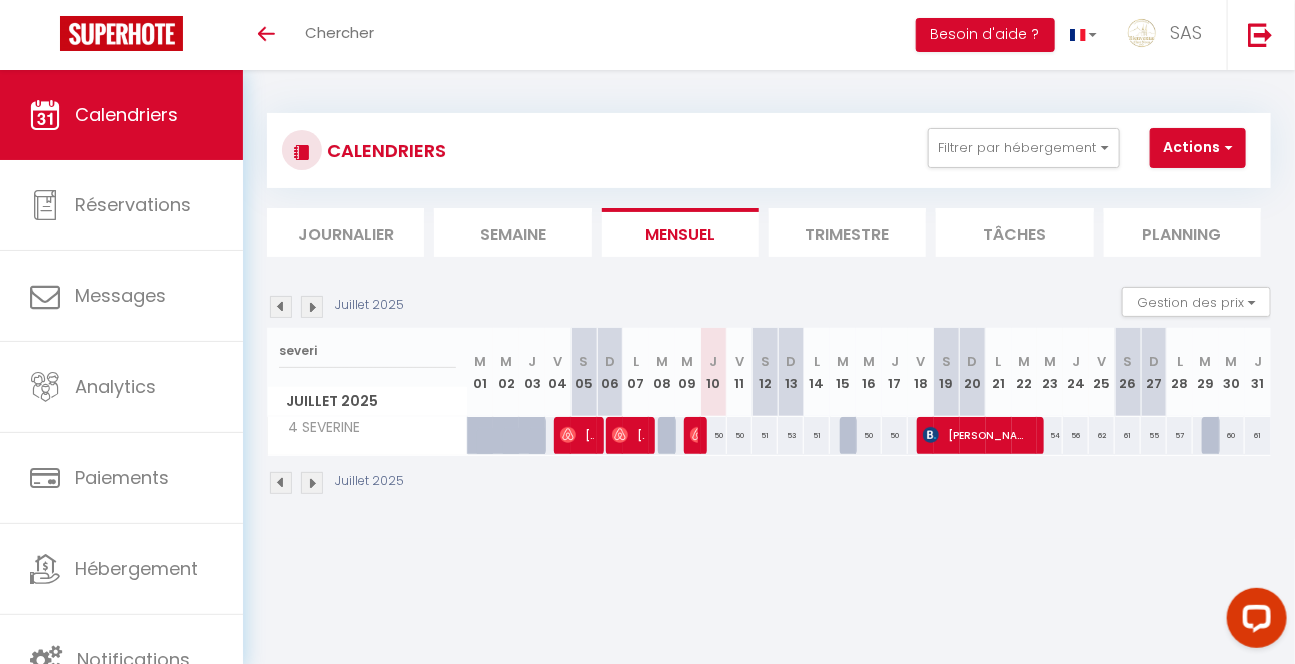 click on "CALENDRIERS
Filtrer par hébergement
LCDP       6 MARCHE AUX POISSONS A     TONNET 17 · Superbe studio     22 PREFECTURE     51 BLATIN T2     6 PUITS ARTESIEN ·     SANCY · TOUR D'AUVERGNE     AUBRAC F2 TOUR D'AUVERGNE     LE REFUGE · TOUR D'AUVERGNE     COROT 14     PARIOU TOUR D'AUVERGNE     89 FONTGIEVE     CANTAL · TOUR D'AUVERGNE     15 PRES BAS     52 ALBERT ELISABETH A     35 TREILLE     1  MOREL LADEUIL     31 COTE BLATIN     22 JULES GUESDES     9 NATIONAL N°3     9 NATIONAL  N°1     12 B ROUZAUD     11 NOTRE DAME· Loveroom     1 ANATOLE FRANCE - ROYAT     13 HOTEL DE VILLE BEAUMONT     27 Languedoc     5 MONTROGNON     25 Pradelle N°3     31  BELLEVUE     100 REPUBLIQUE     90 LIBERATION     107 DORMOY     1 ROCHON     GITE - LIBE90 ·  24 personnes     7 DAGUERRE     25 PRADELLE RDC     7 APOLINAIRE     Maison Tour d'Auvergne     4 SEVERINE     GUERY  TOUR D'AUVERGNE     57 A  ORADOU ·     2 MESANGES AUBIERE" at bounding box center [769, 304] 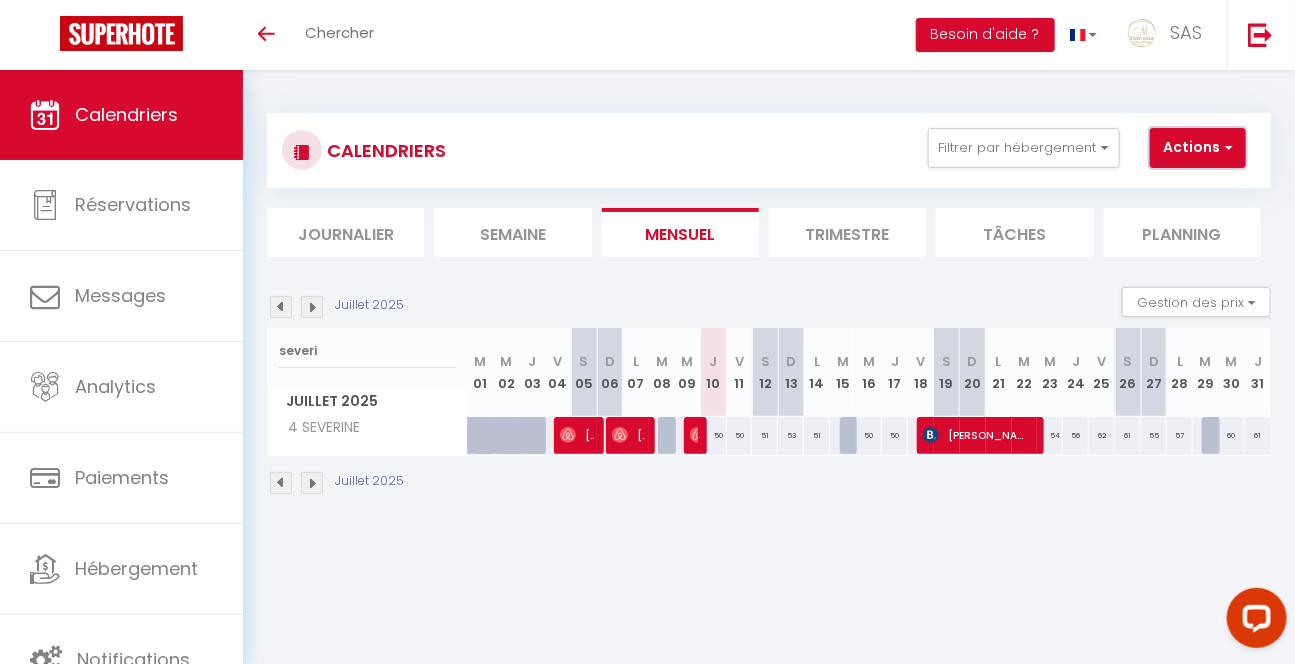 click on "Actions" at bounding box center [1198, 148] 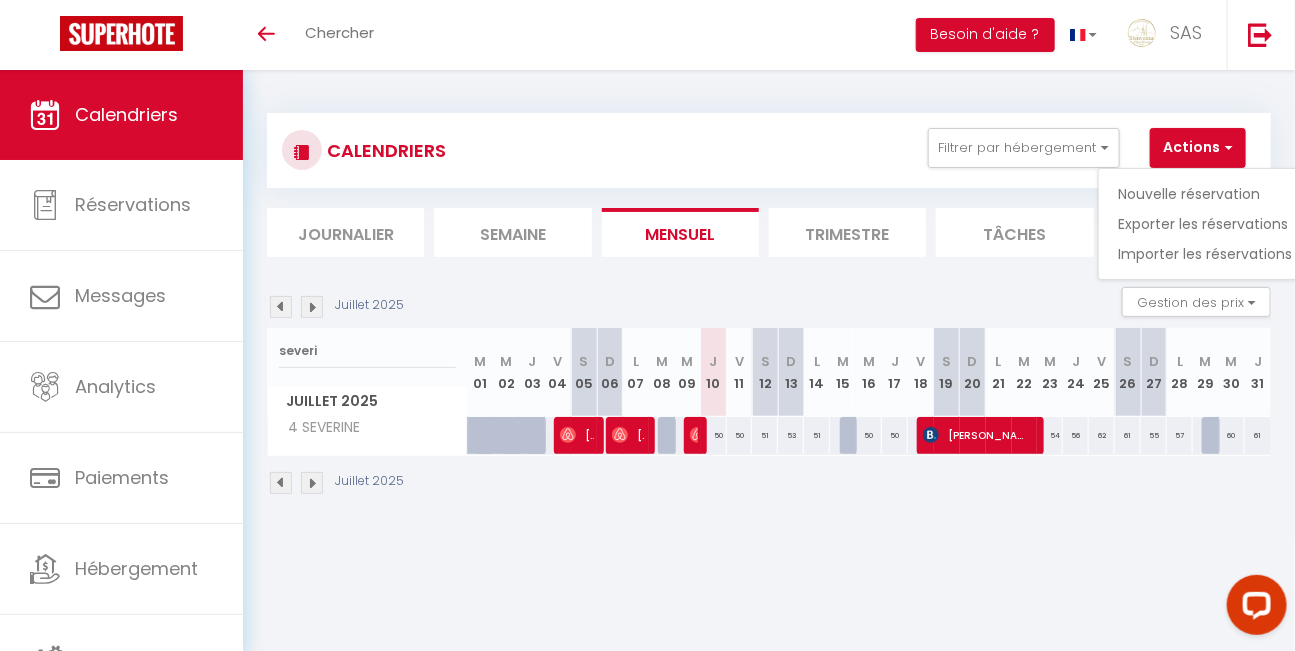 click on "CALENDRIERS
Filtrer par hébergement
LCDP       6 MARCHE AUX POISSONS A     TONNET 17 · Superbe studio     22 PREFECTURE     51 BLATIN T2     6 PUITS ARTESIEN ·     SANCY · TOUR D'AUVERGNE     AUBRAC F2 TOUR D'AUVERGNE     LE REFUGE · TOUR D'AUVERGNE     COROT 14     PARIOU TOUR D'AUVERGNE     89 FONTGIEVE     CANTAL · TOUR D'AUVERGNE     15 PRES BAS     52 ALBERT ELISABETH A     35 TREILLE     1  MOREL LADEUIL     31 COTE BLATIN     22 JULES GUESDES     9 NATIONAL N°3     9 NATIONAL  N°1     12 B ROUZAUD     11 NOTRE DAME· Loveroom     1 ANATOLE FRANCE - ROYAT     13 HOTEL DE VILLE BEAUMONT     27 Languedoc     5 MONTROGNON     25 Pradelle N°3     31  BELLEVUE     100 REPUBLIQUE     90 LIBERATION     107 DORMOY     1 ROCHON     GITE - LIBE90 ·  24 personnes     7 DAGUERRE     25 PRADELLE RDC     7 APOLINAIRE     Maison Tour d'Auvergne     4 SEVERINE     GUERY  TOUR D'AUVERGNE     57 A  ORADOU ·     2 MESANGES AUBIERE" at bounding box center [769, 150] 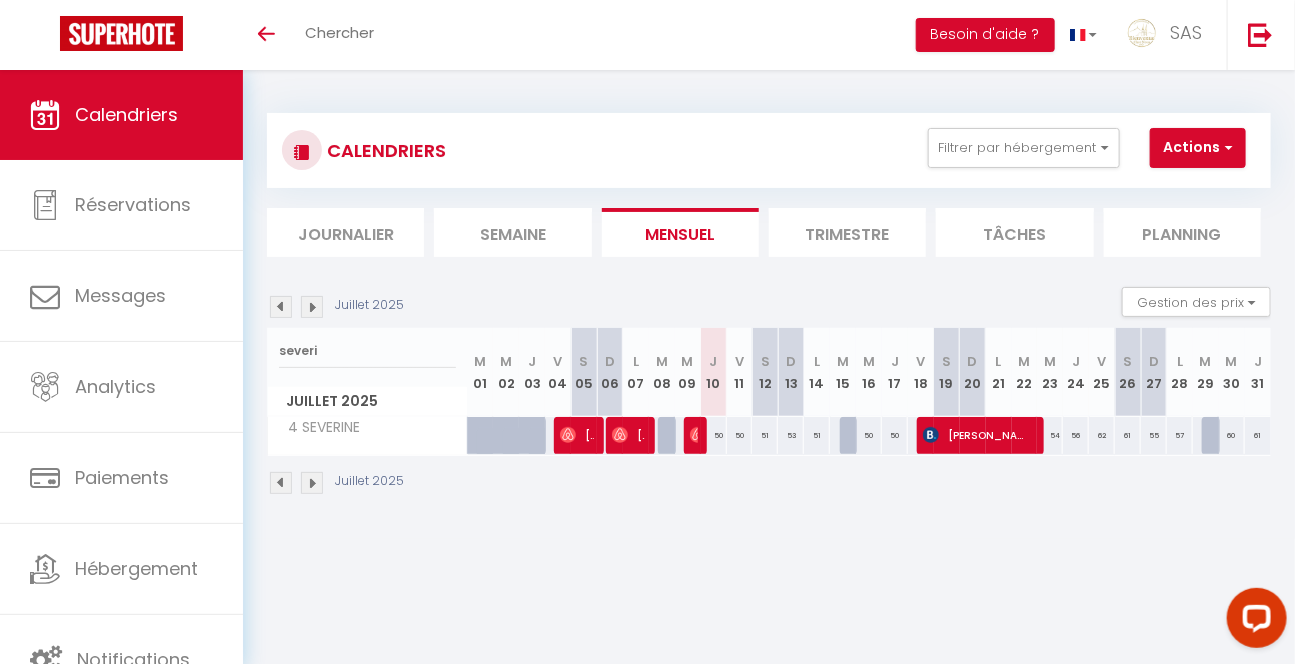 click on "Planning" at bounding box center (1182, 232) 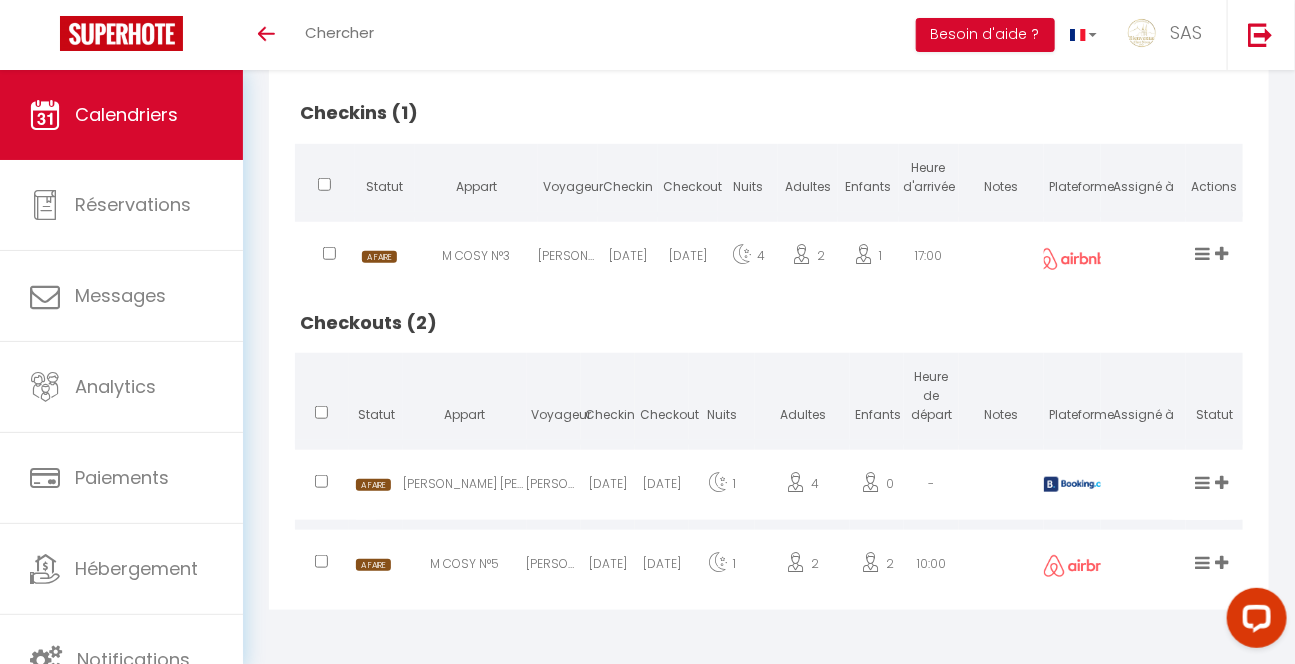 scroll, scrollTop: 0, scrollLeft: 0, axis: both 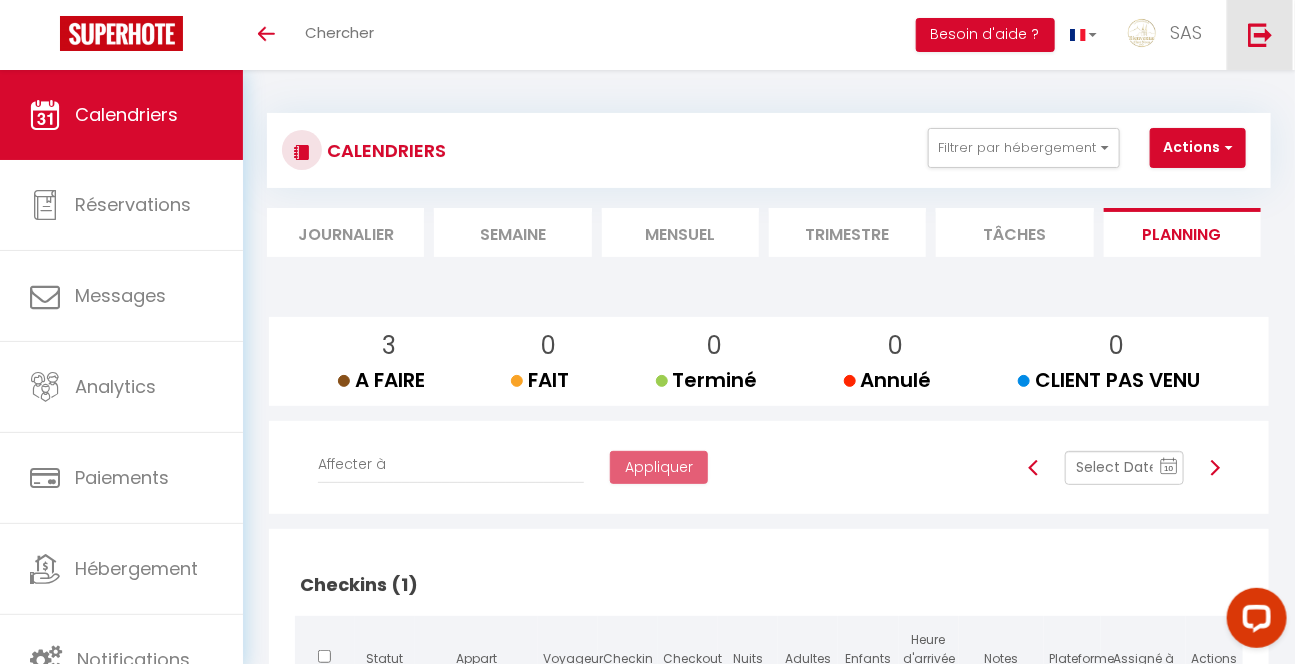 click at bounding box center (1260, 35) 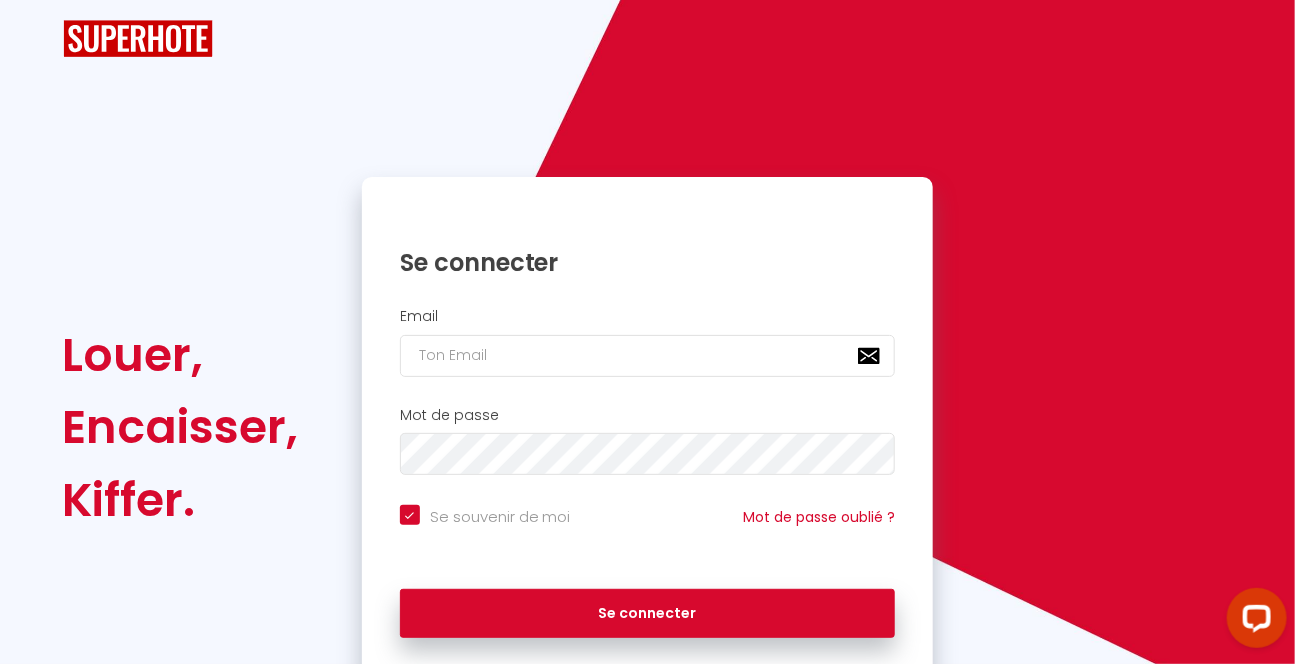checkbox on "true" 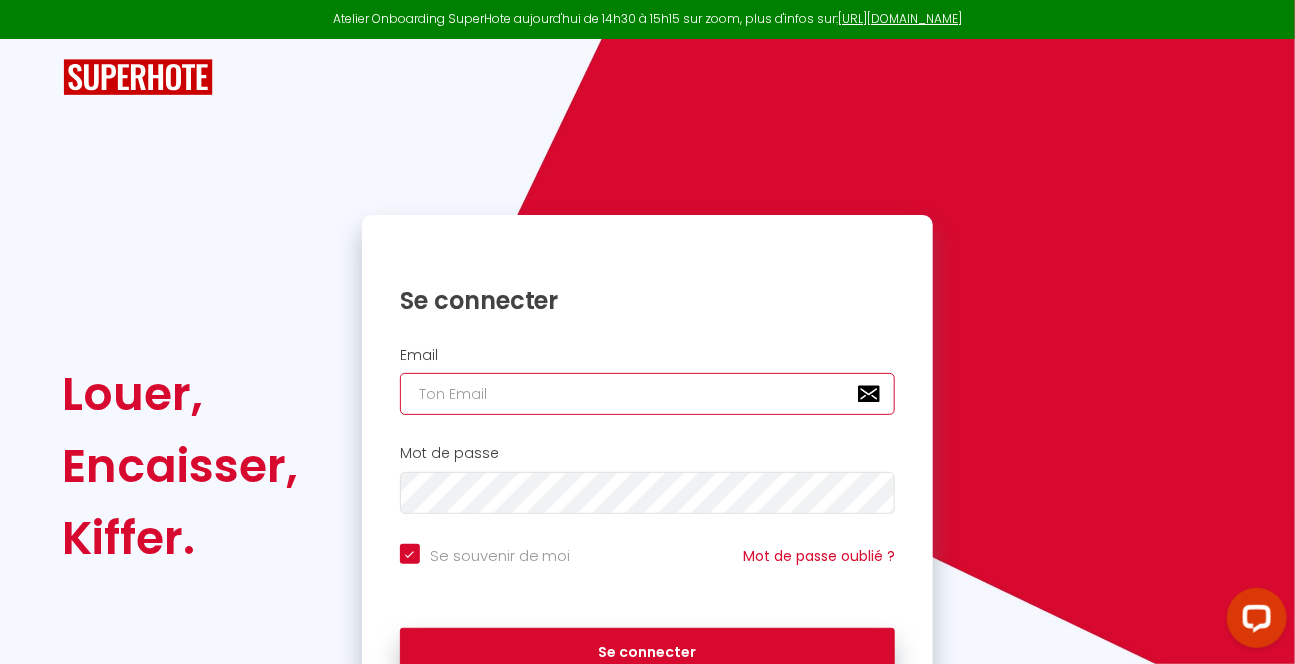 type on "[EMAIL_ADDRESS][DOMAIN_NAME]" 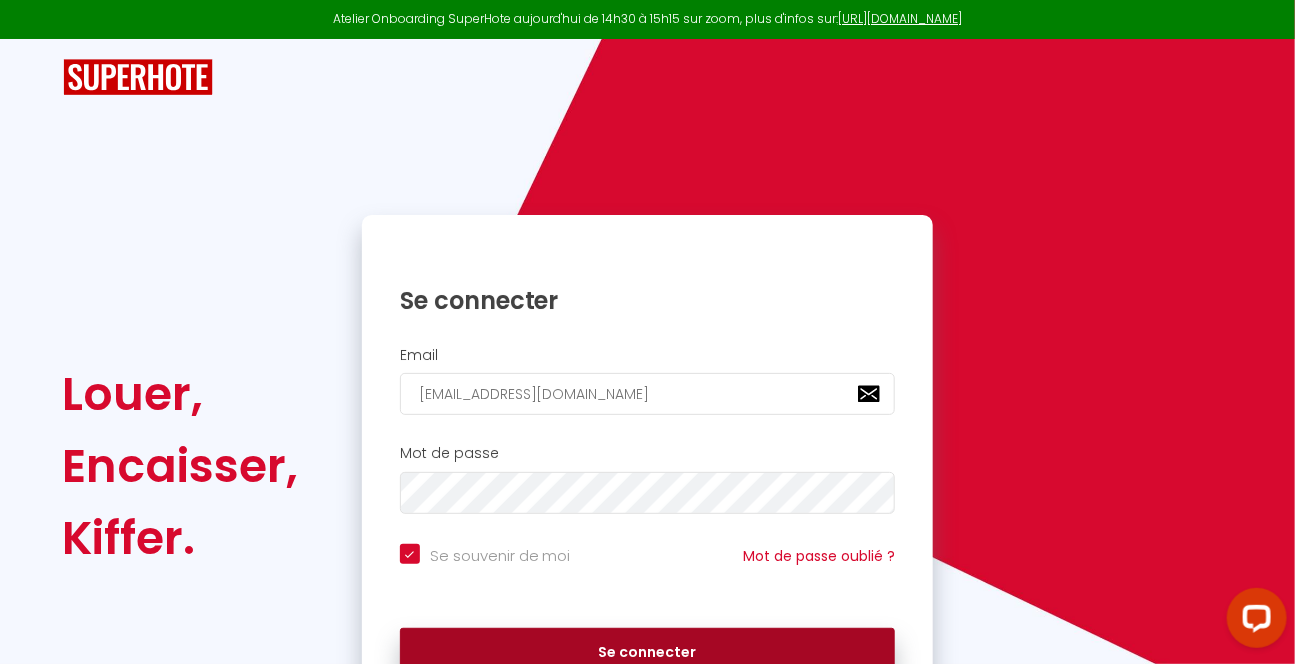 click on "Se connecter" at bounding box center [648, 653] 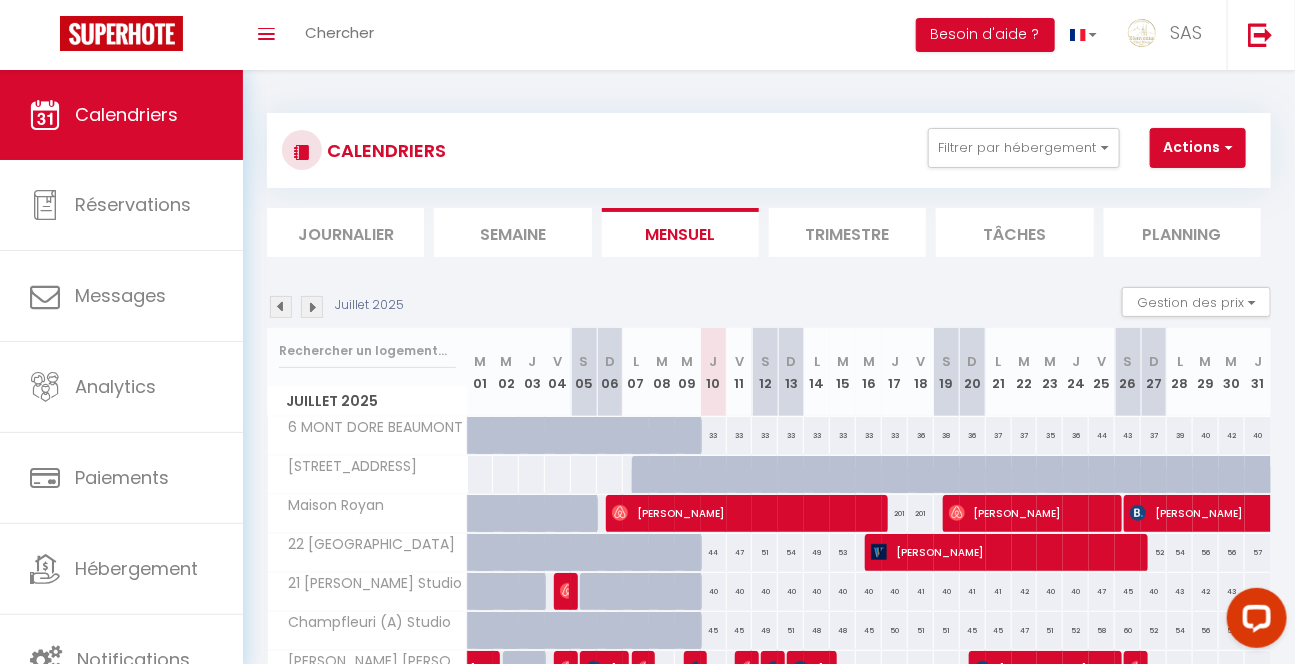 click on "Planning" at bounding box center [1182, 232] 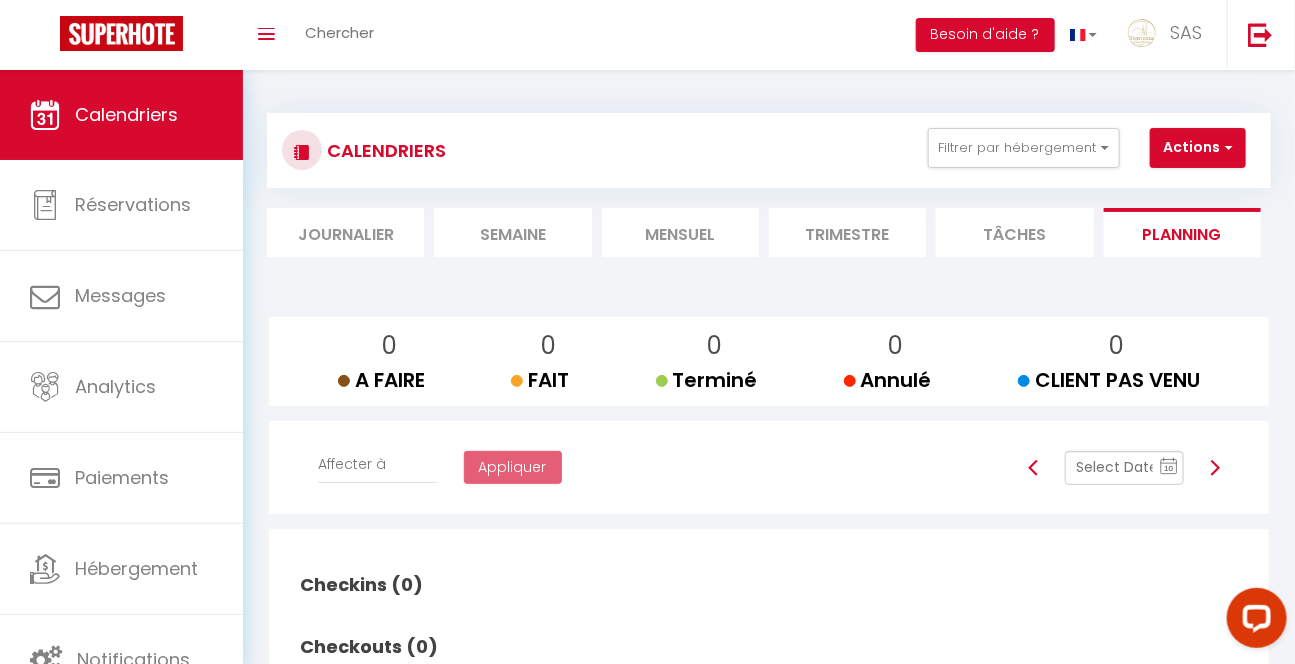 scroll, scrollTop: 90, scrollLeft: 0, axis: vertical 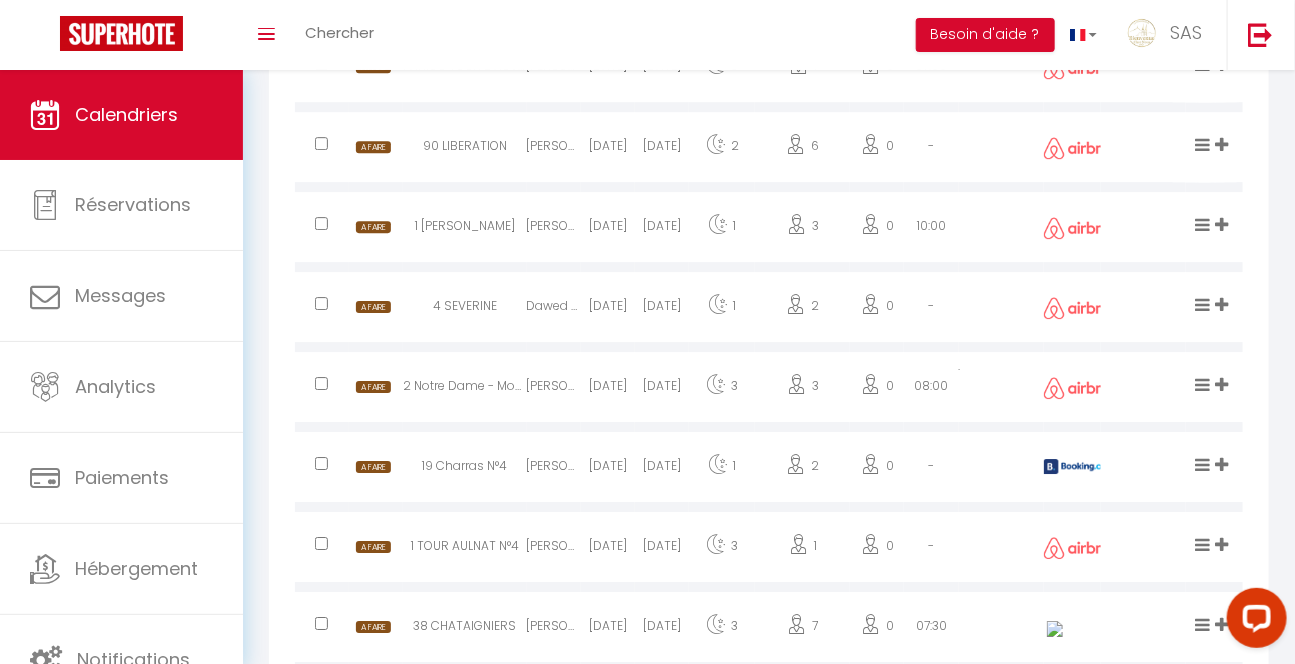 drag, startPoint x: 1292, startPoint y: 515, endPoint x: 1300, endPoint y: 562, distance: 47.67599 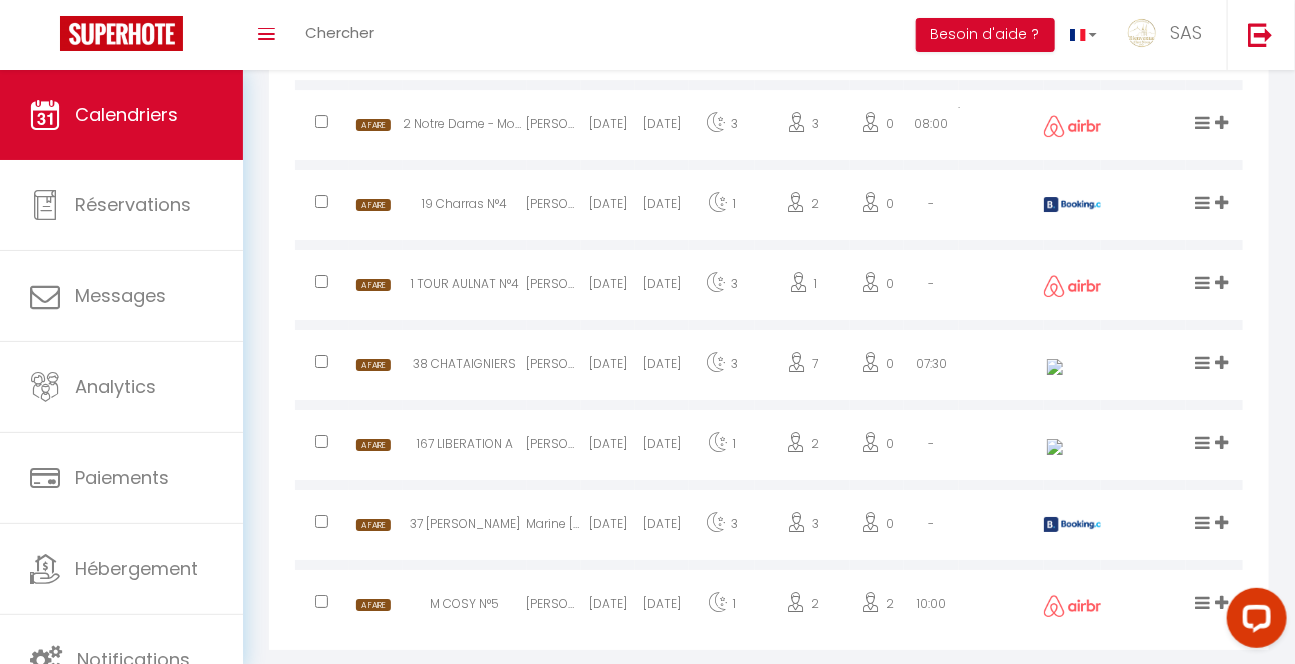 scroll, scrollTop: 2517, scrollLeft: 0, axis: vertical 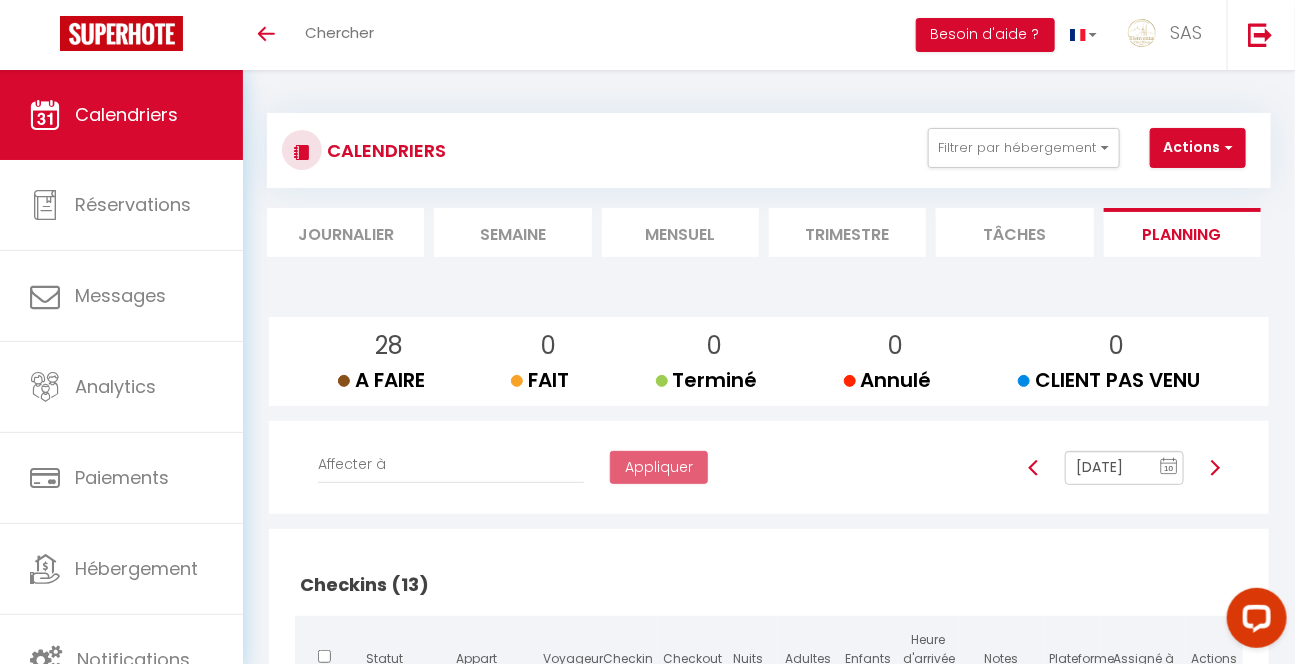 click on "Mensuel" at bounding box center [680, 232] 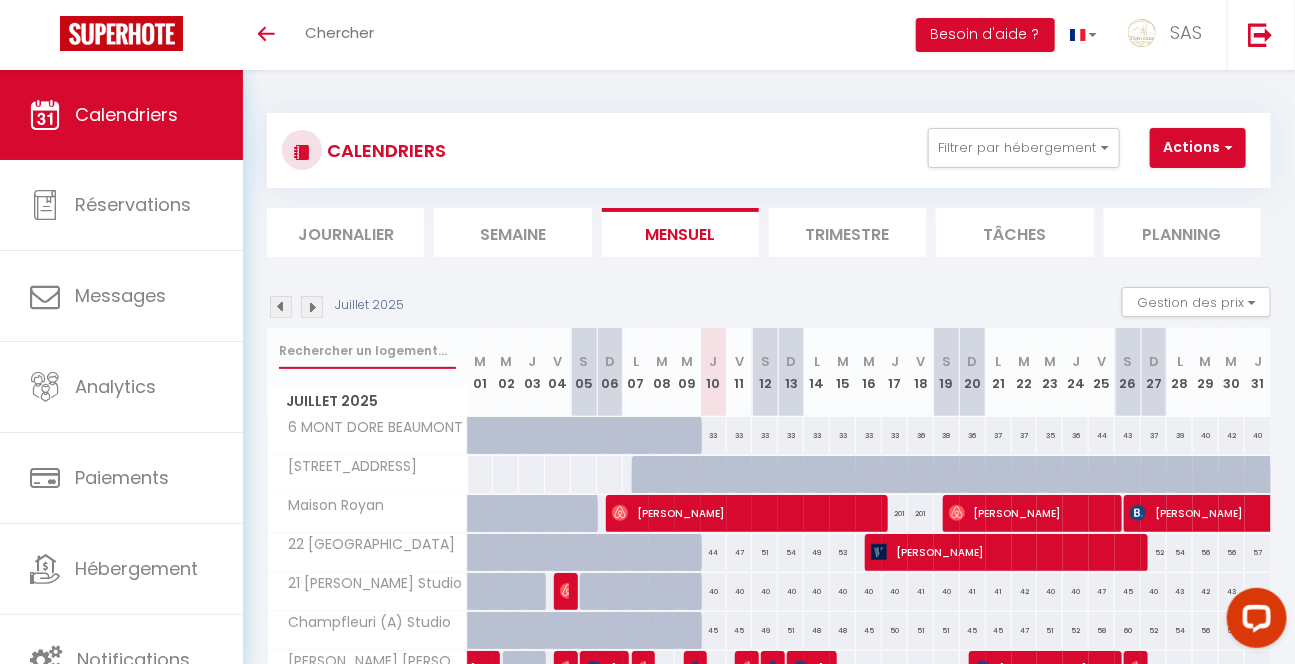click at bounding box center (367, 351) 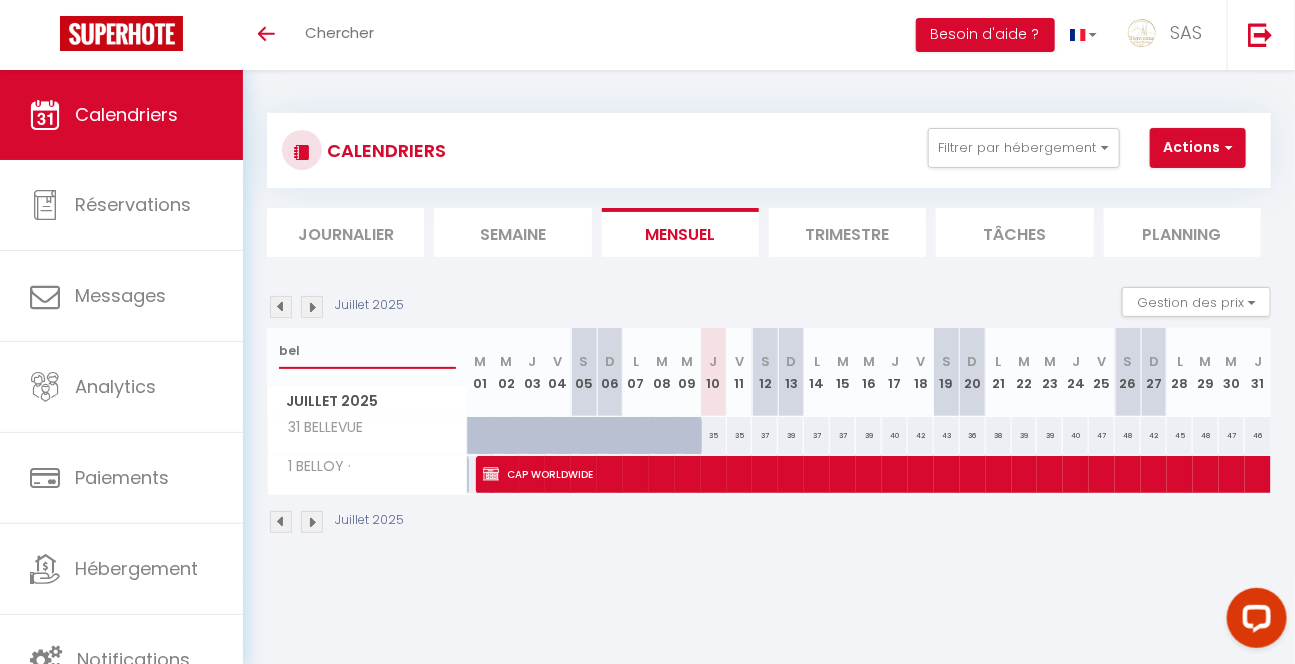 type on "bel" 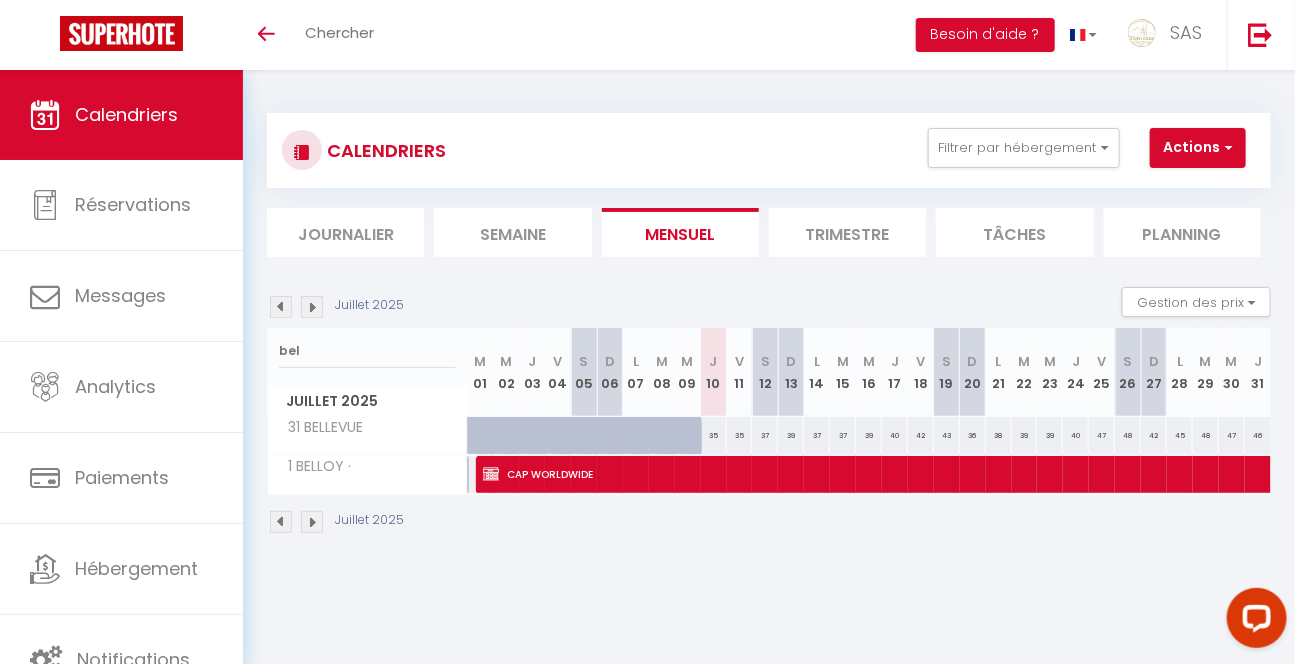click on "Planning" at bounding box center [1182, 232] 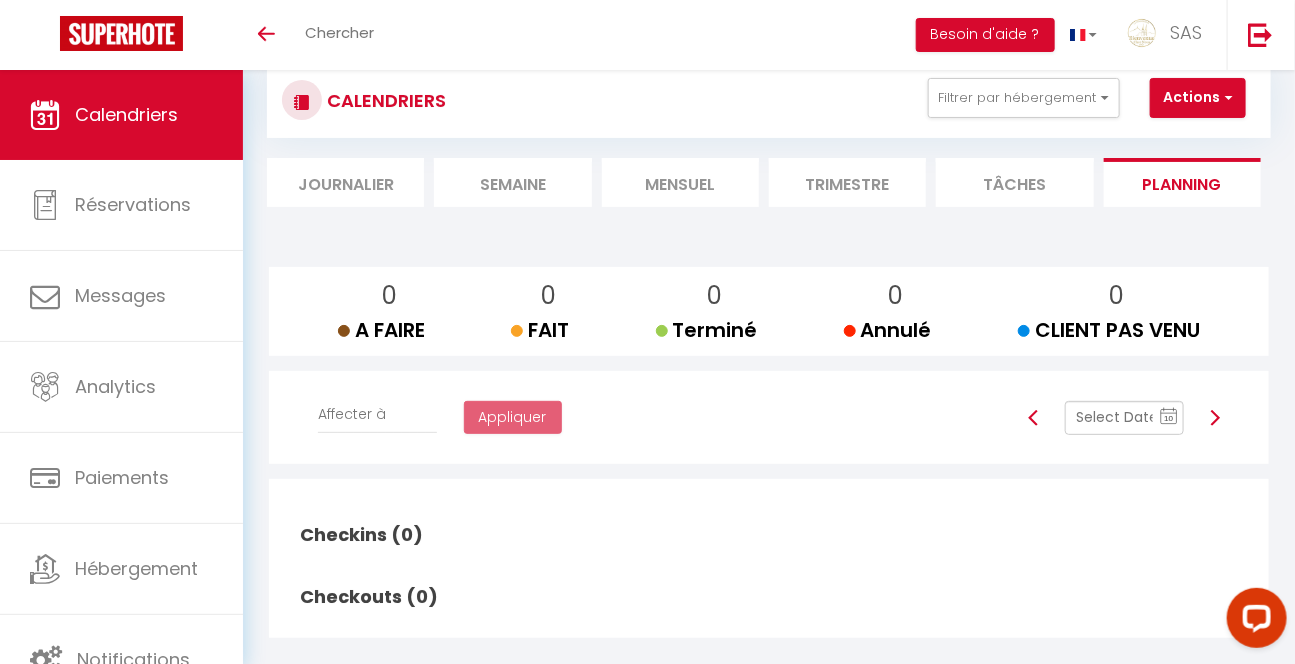 scroll, scrollTop: 90, scrollLeft: 0, axis: vertical 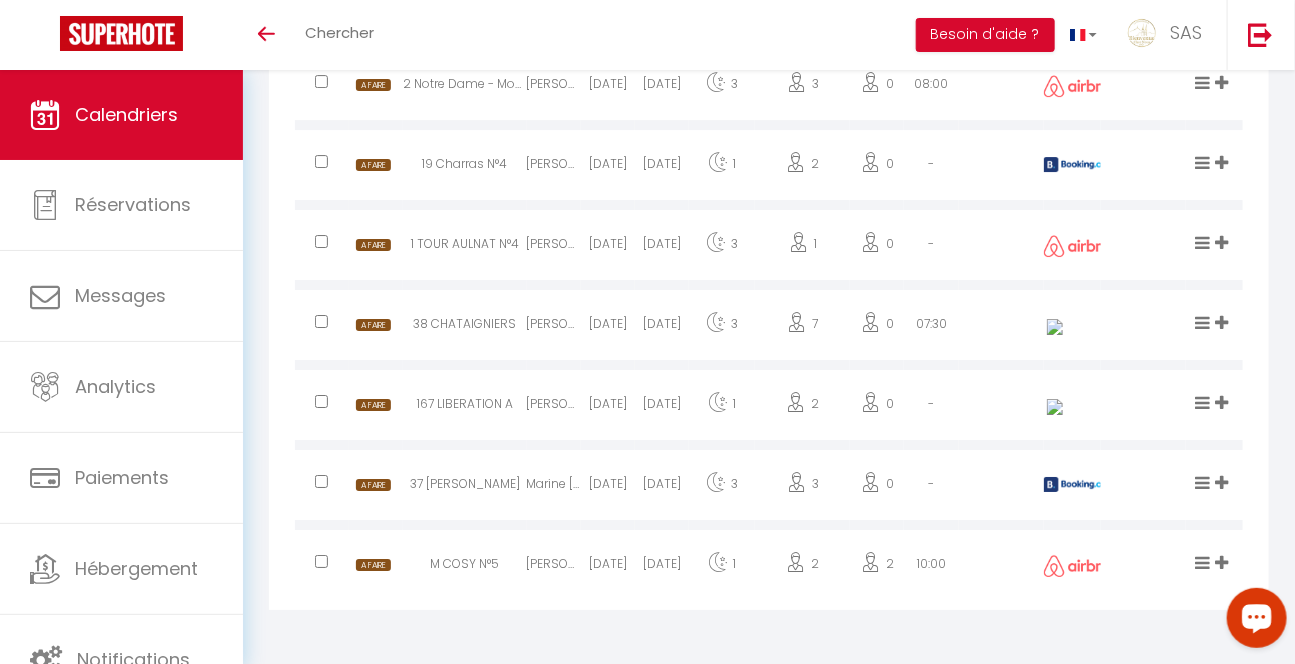 click on "19 Charras N°4" at bounding box center (464, 167) 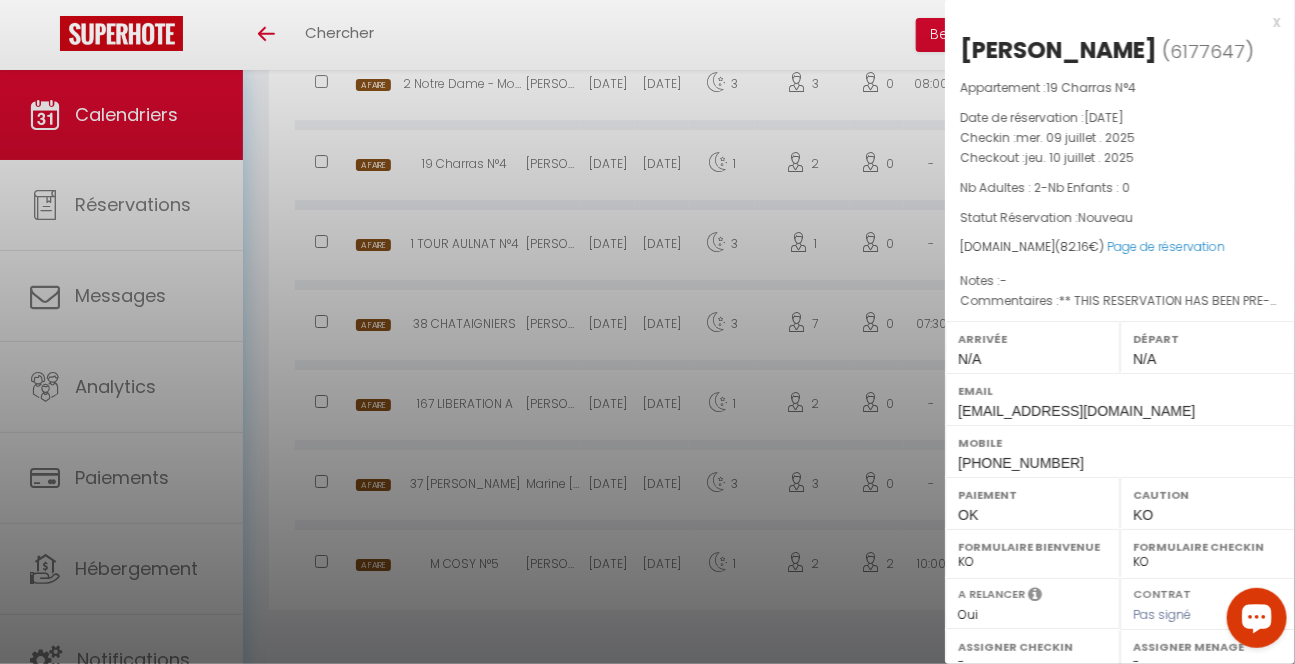 click at bounding box center (647, 332) 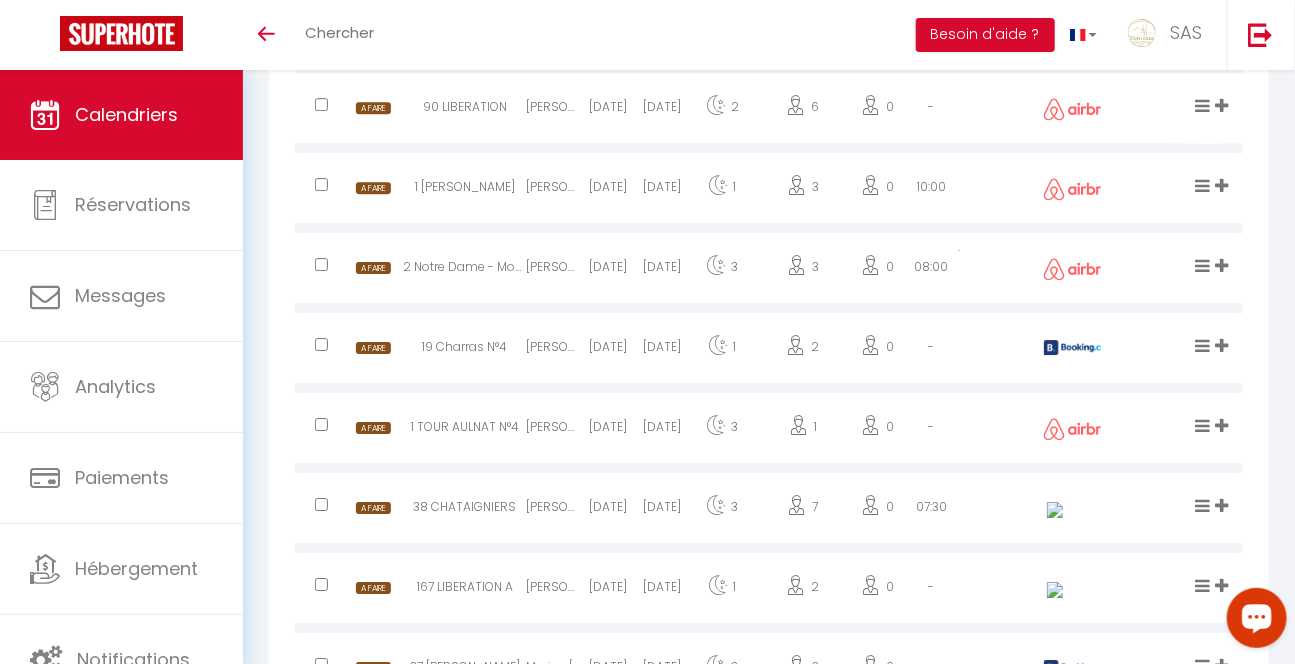 scroll, scrollTop: 2344, scrollLeft: 0, axis: vertical 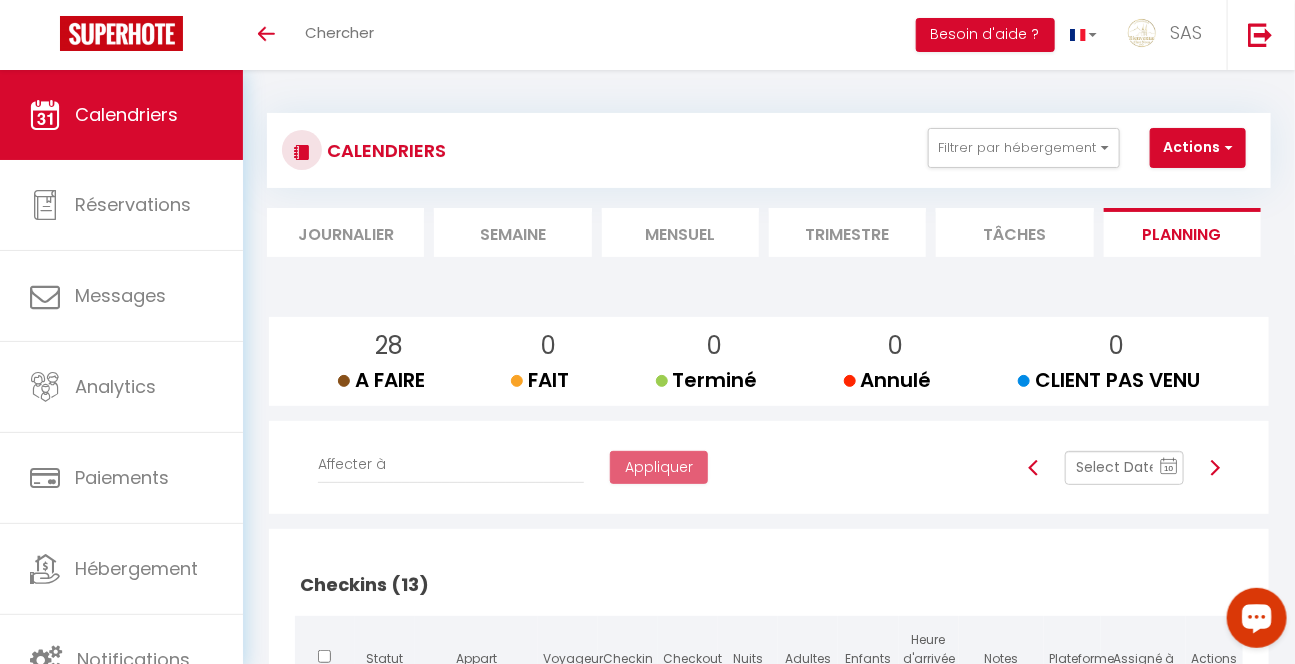 click on "Mensuel" at bounding box center (680, 232) 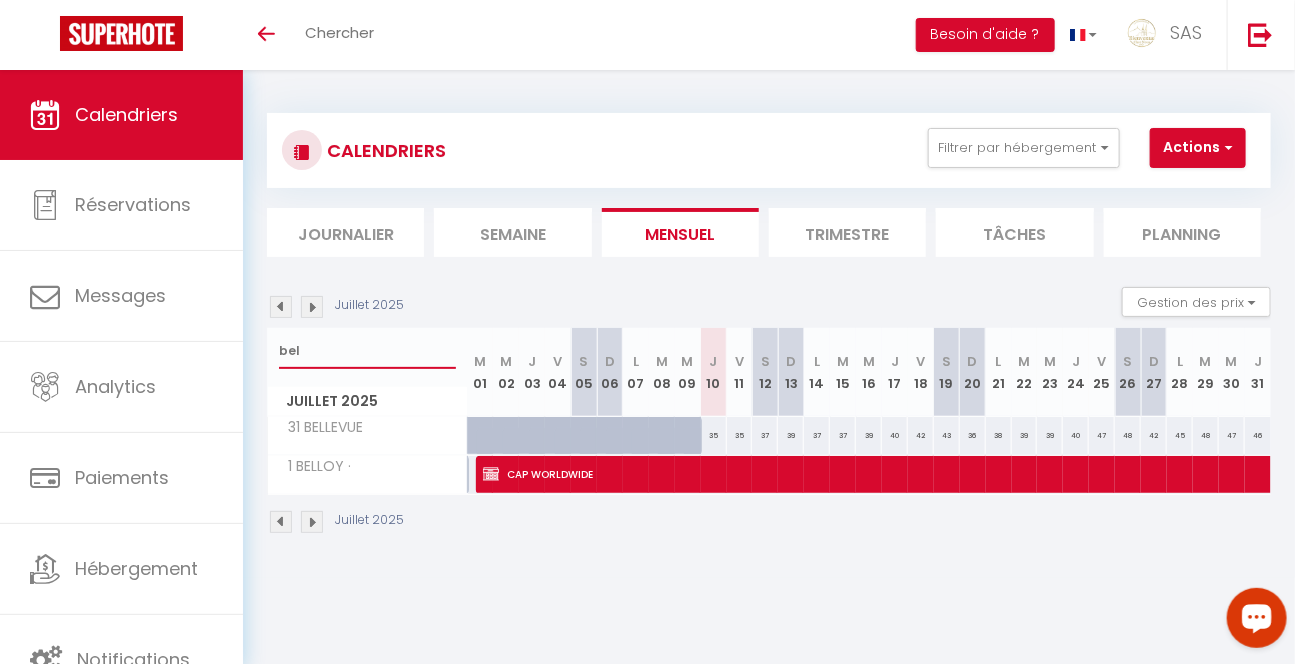 drag, startPoint x: 353, startPoint y: 355, endPoint x: 240, endPoint y: 355, distance: 113 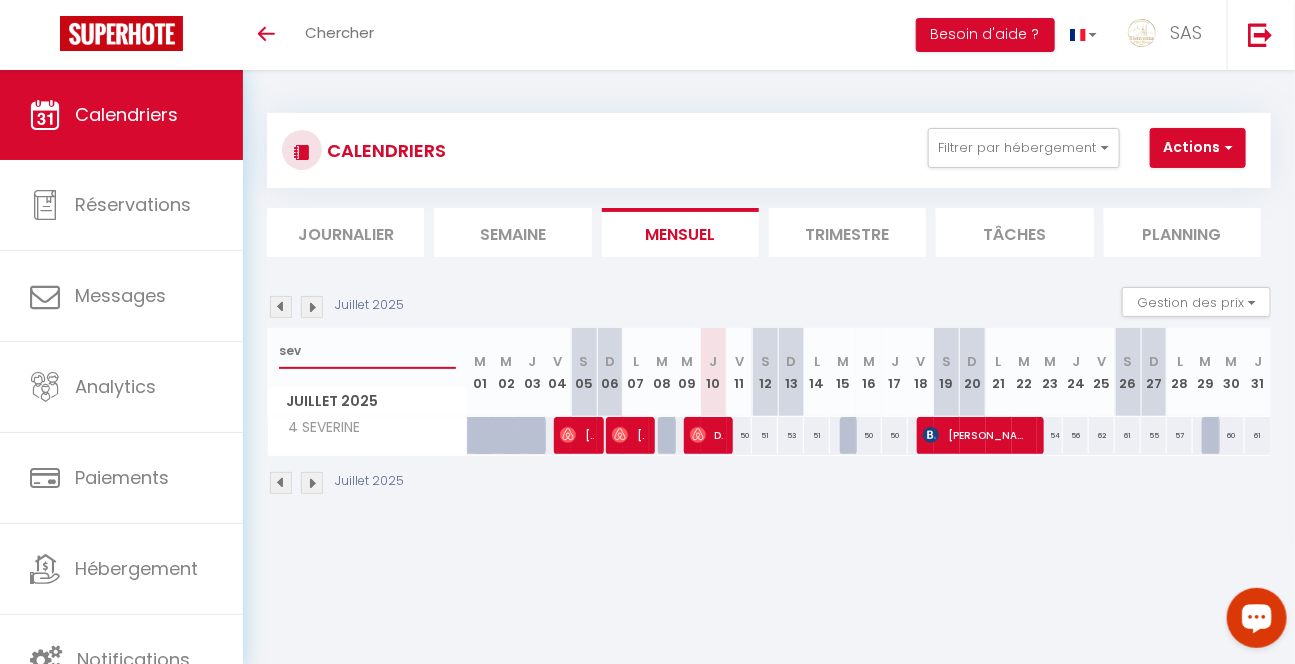 type on "sev" 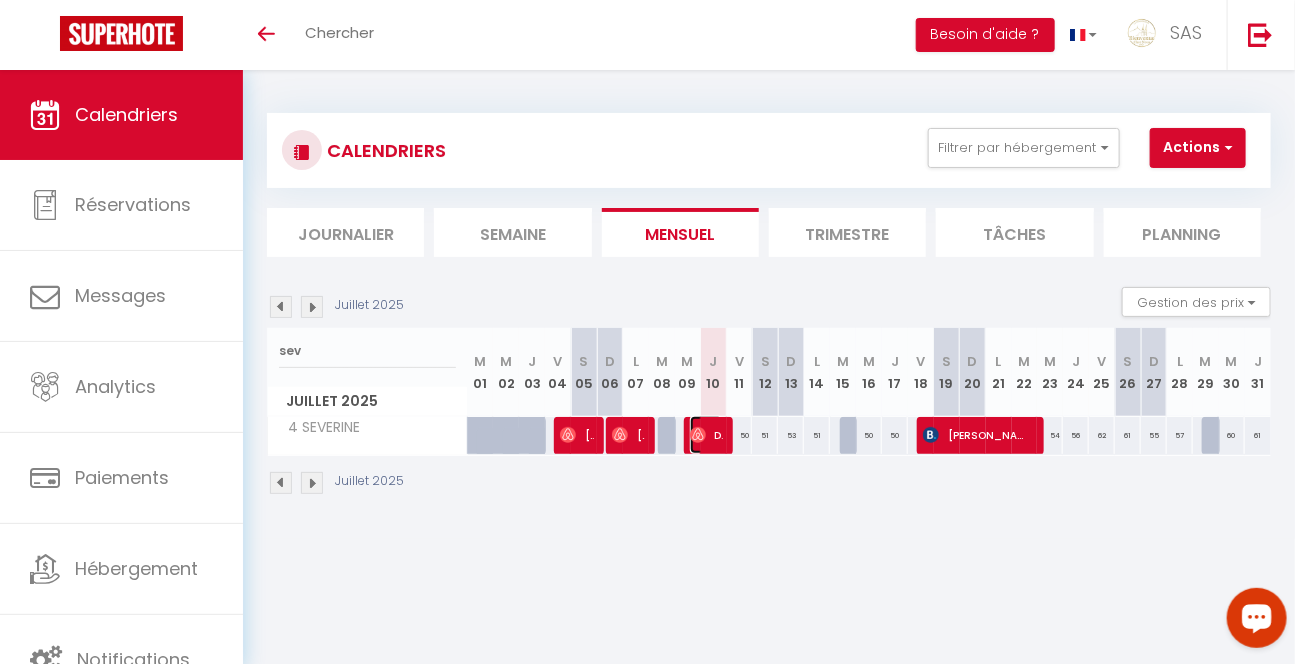 click on "Dawed Bakkar" at bounding box center [706, 435] 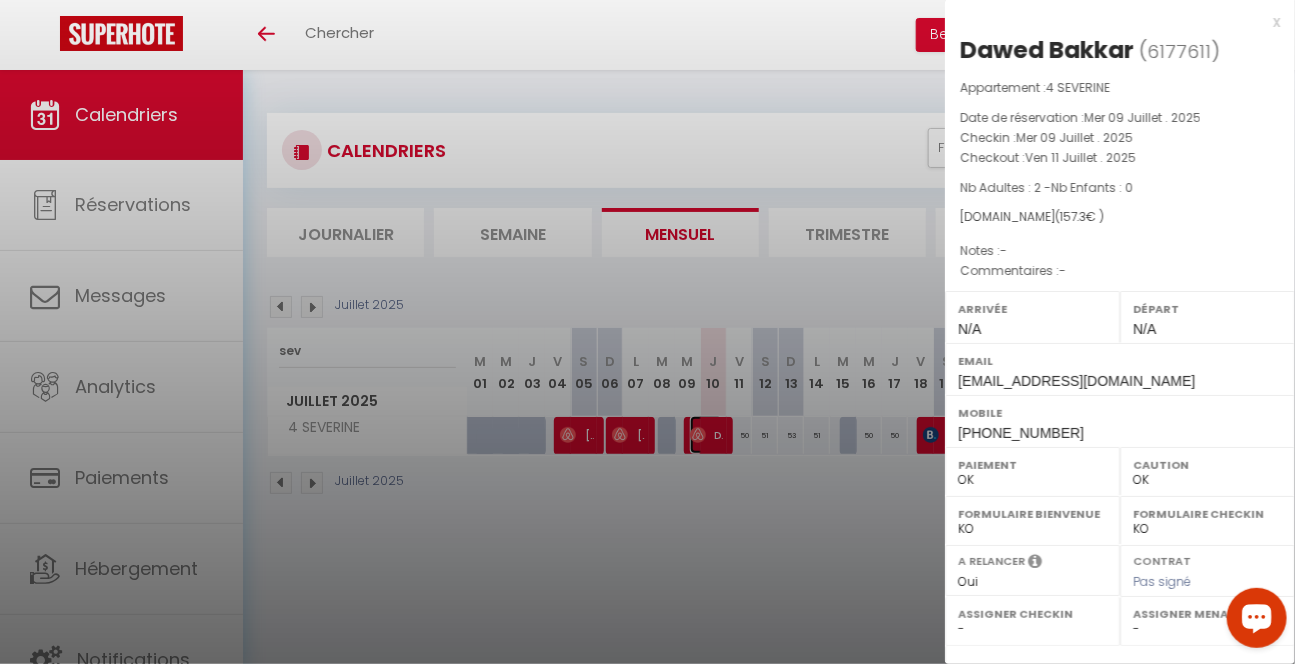 scroll, scrollTop: 70, scrollLeft: 0, axis: vertical 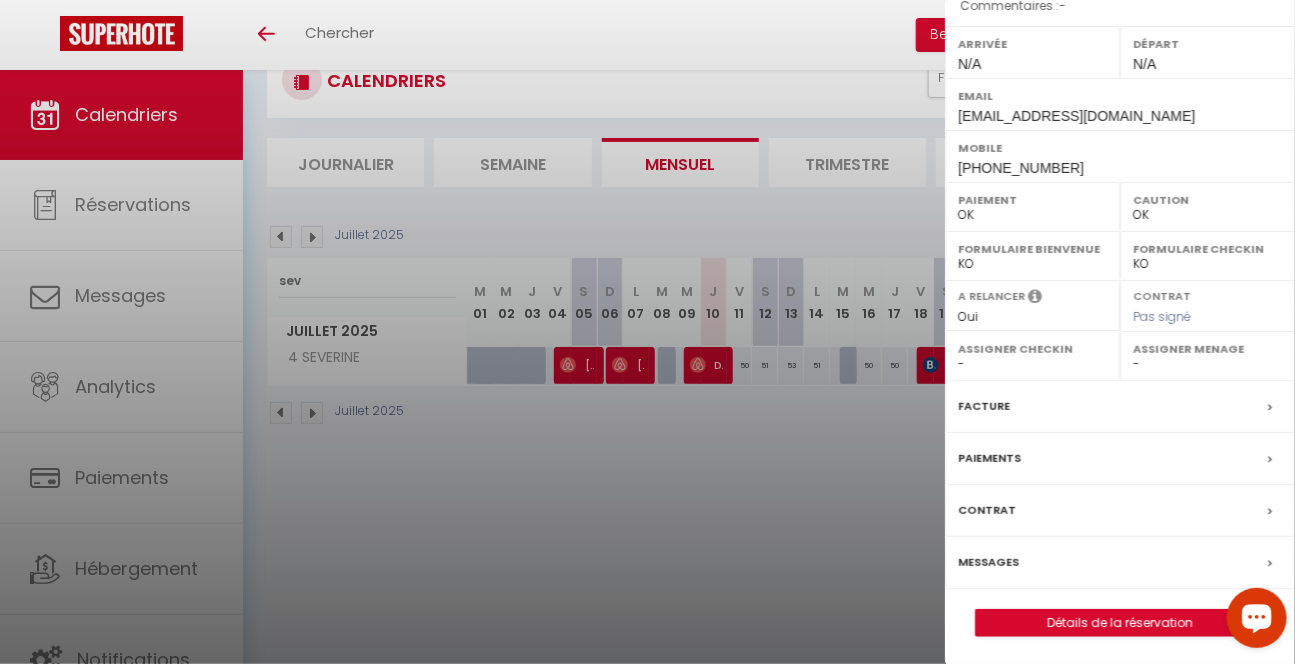 click on "Dawed Bakkar
( 6177611 )
Appartement :
4 SEVERINE
Date de réservation :
Mer 09 Juillet . 2025
Checkin :
Mer 09 Juillet . 2025
Checkout :
Ven 11 Juillet . 2025
Nb Adultes : 2 -
Nb Enfants :
0
Airbnb.com
(
157.3
€ )
Notes :
-
Commentaires :
-   Arrivée
N/A   Départ
N/A   Email
pgjkfwe1jgecazqk9ikn9ni7jp7a@reply.superhote.com   Mobile
+33769751382   Paiement
OK   KO   Caution" at bounding box center [1120, 203] 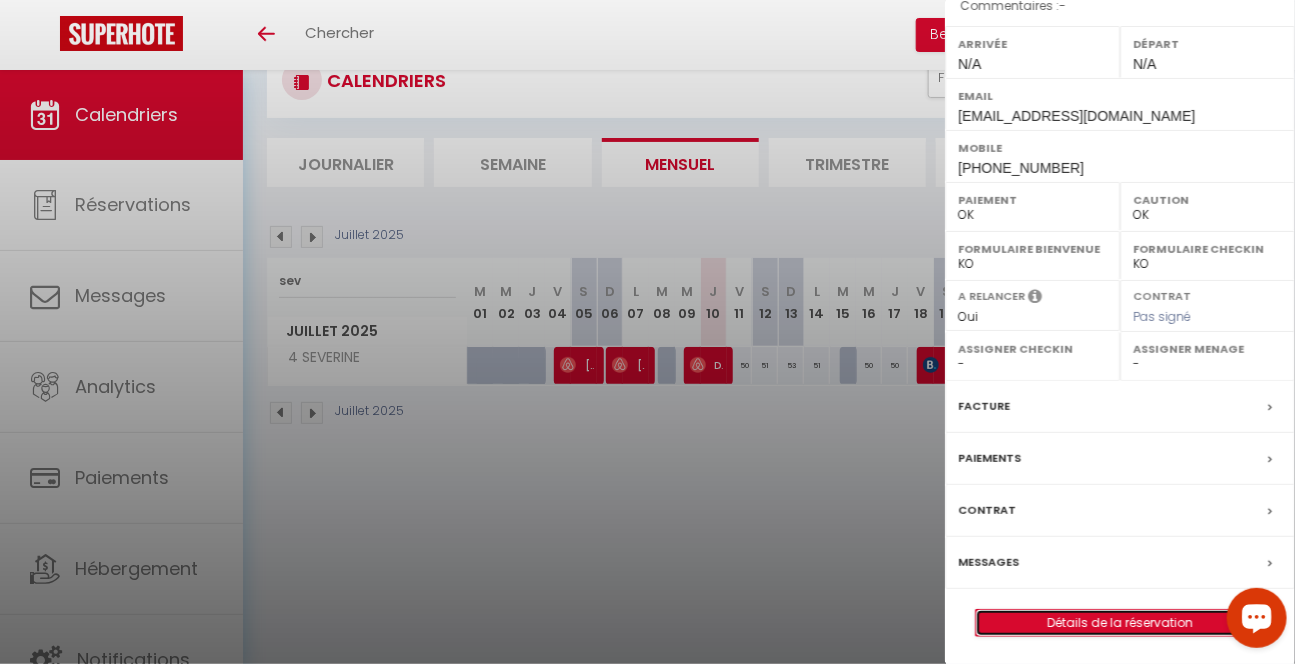 click on "Détails de la réservation" at bounding box center (1120, 623) 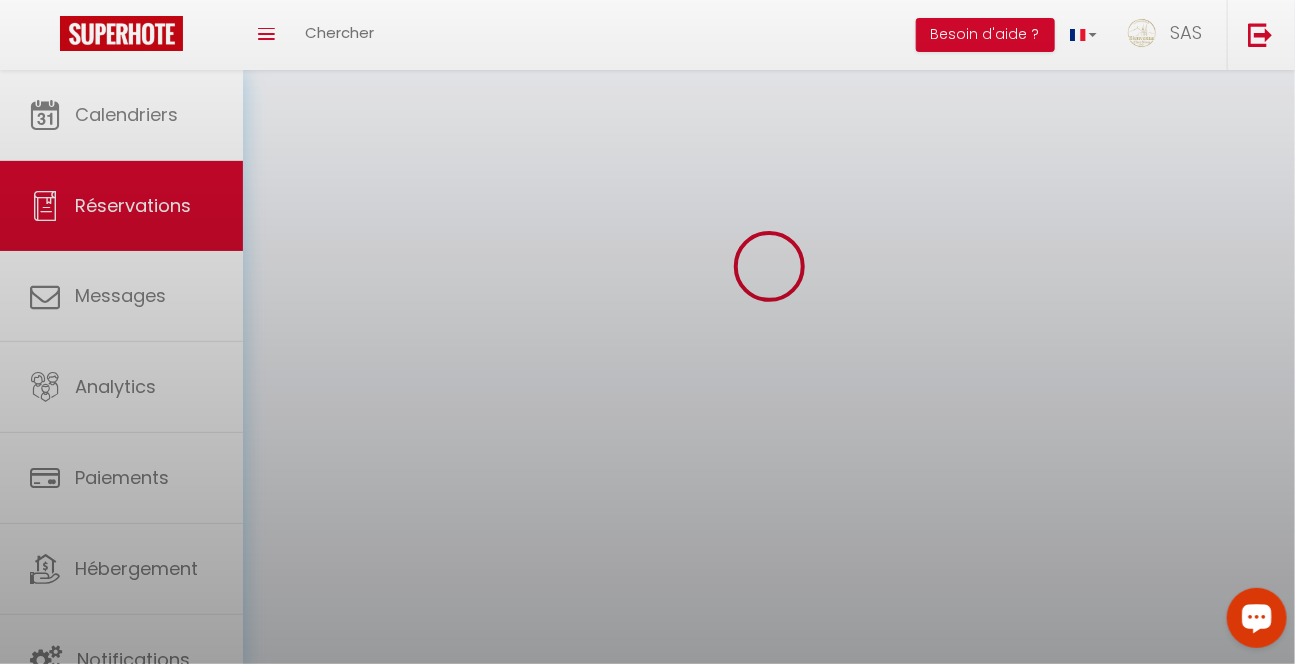 scroll, scrollTop: 0, scrollLeft: 0, axis: both 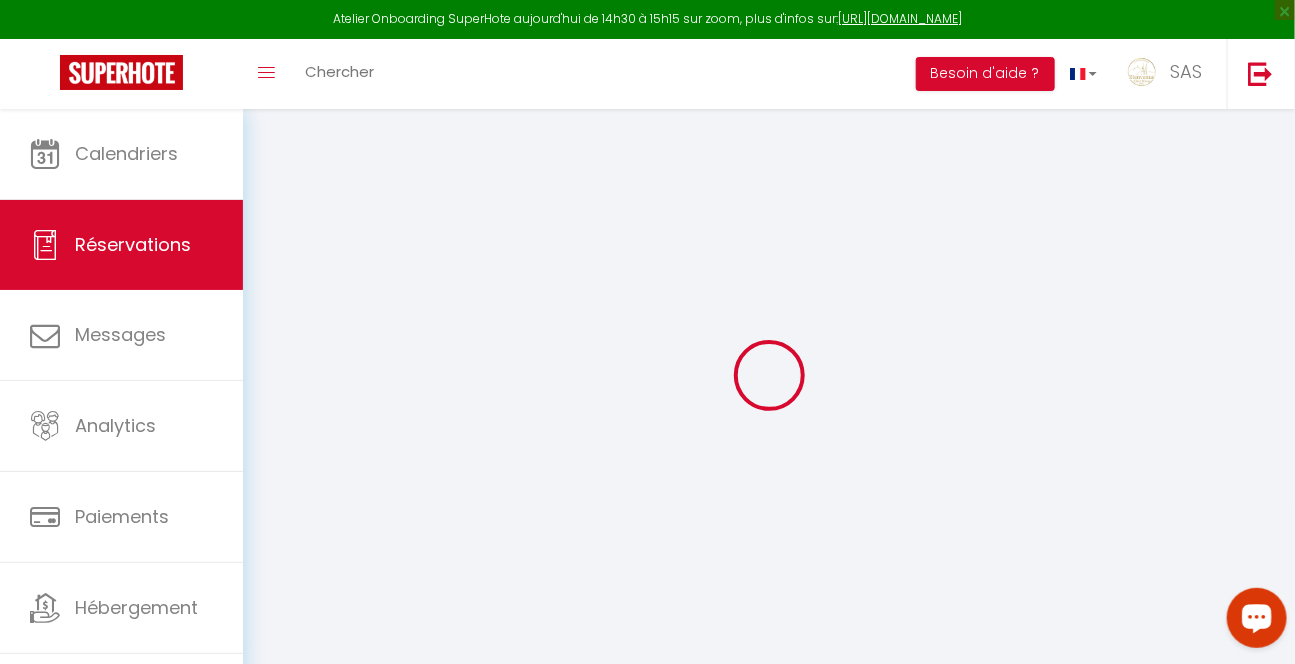 select 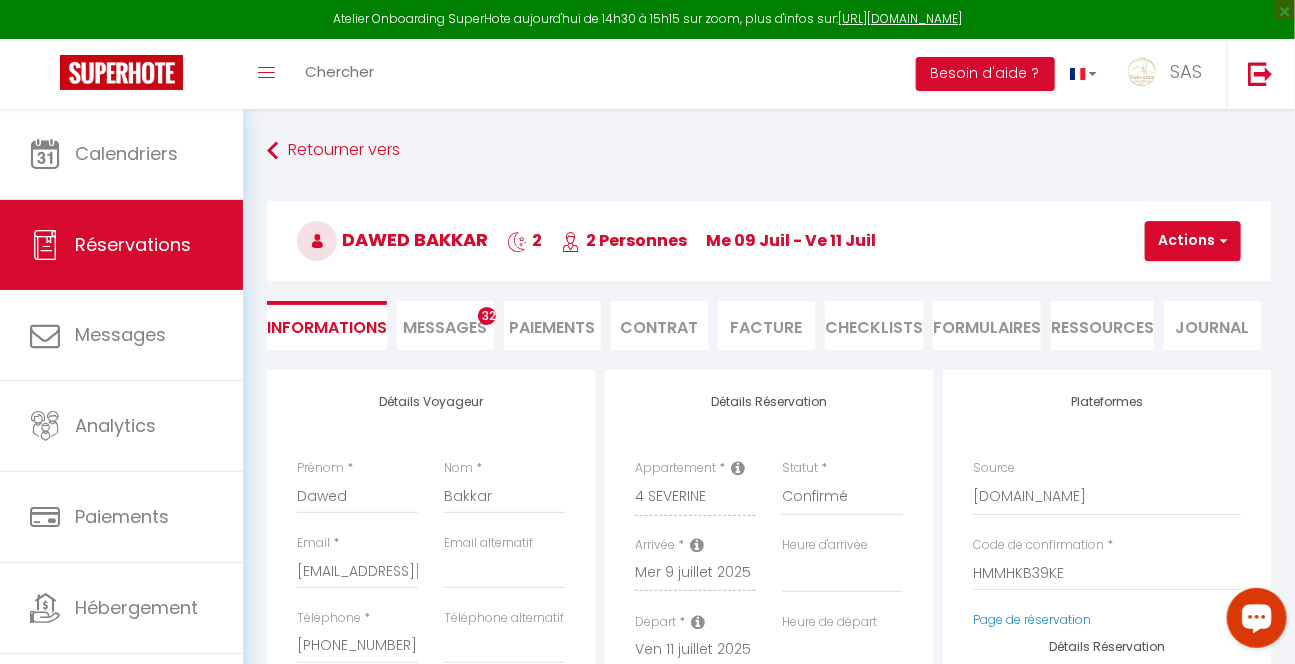 select 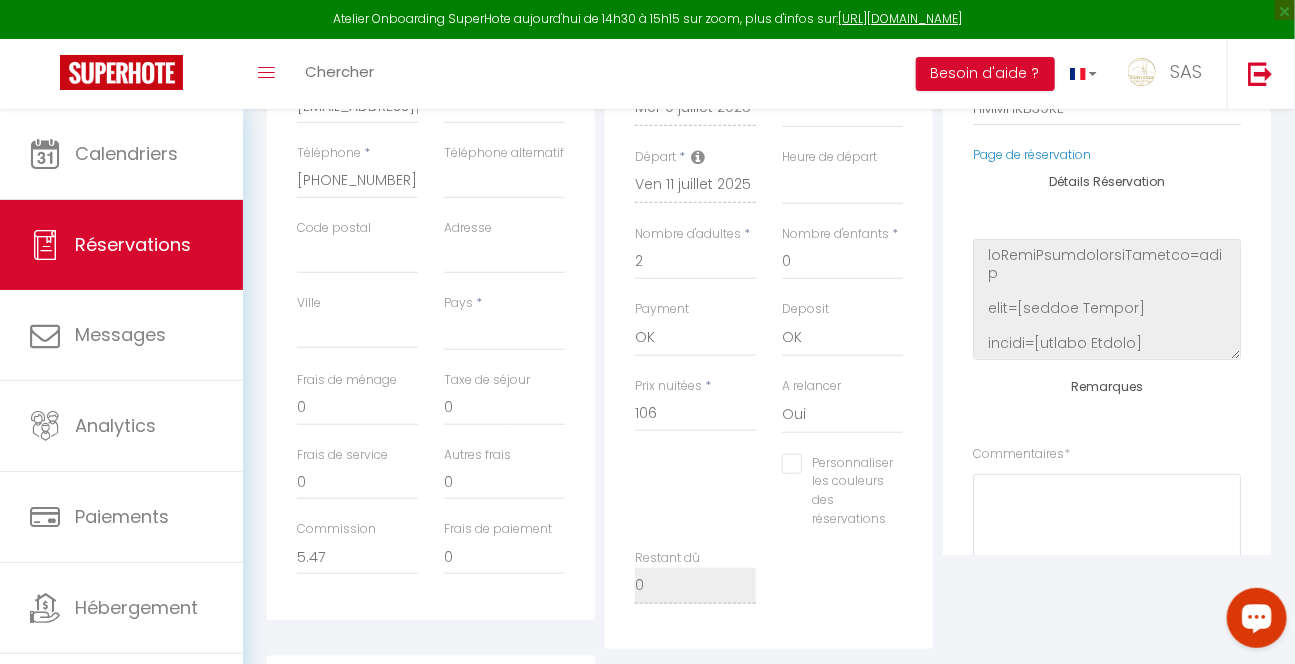 scroll, scrollTop: 334, scrollLeft: 0, axis: vertical 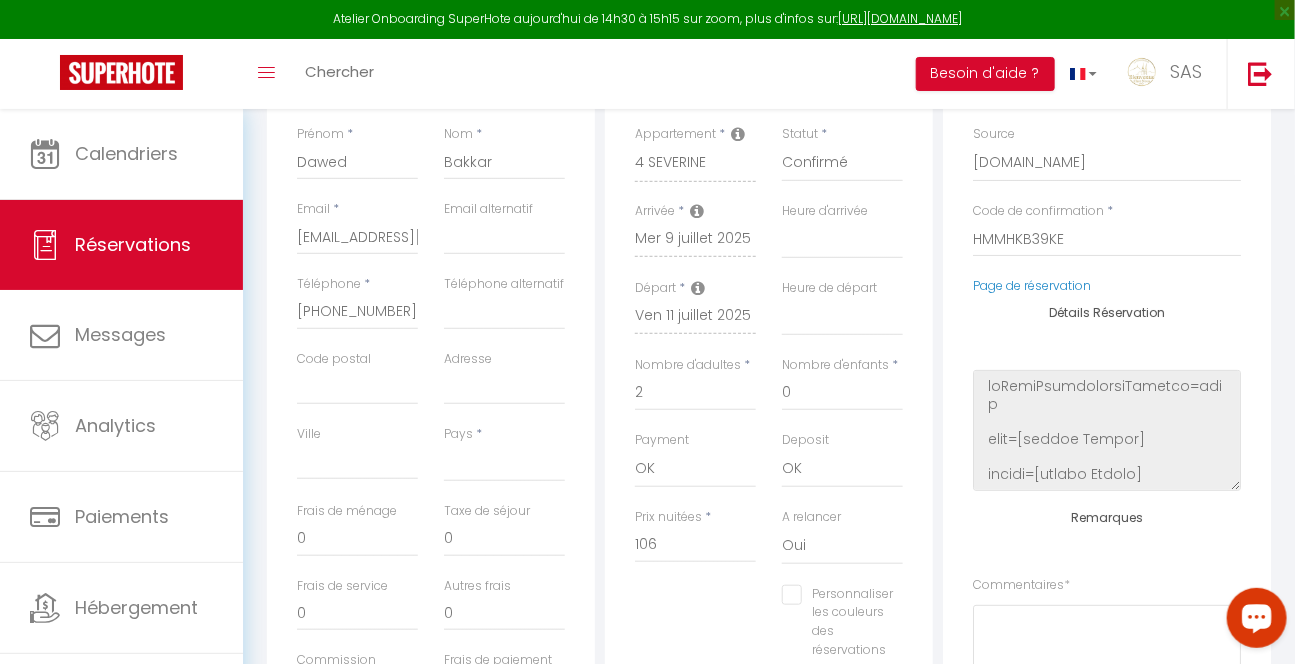 drag, startPoint x: 1271, startPoint y: 365, endPoint x: 1264, endPoint y: 392, distance: 27.89265 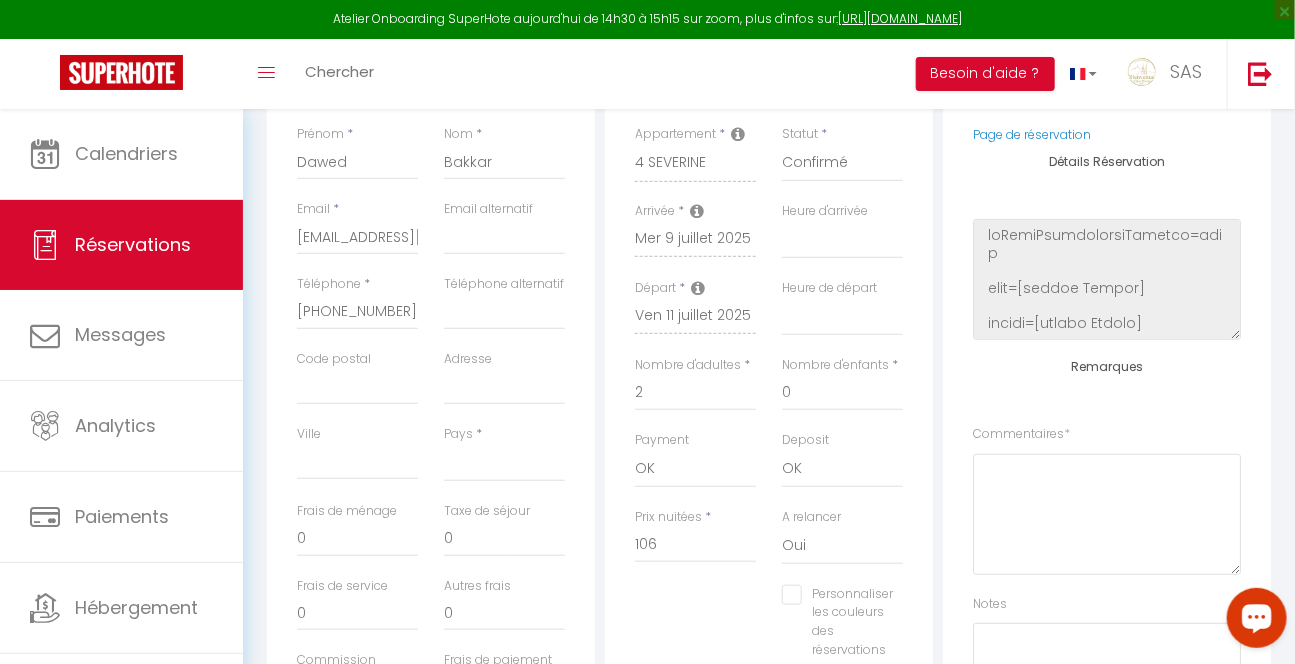 scroll, scrollTop: 253, scrollLeft: 0, axis: vertical 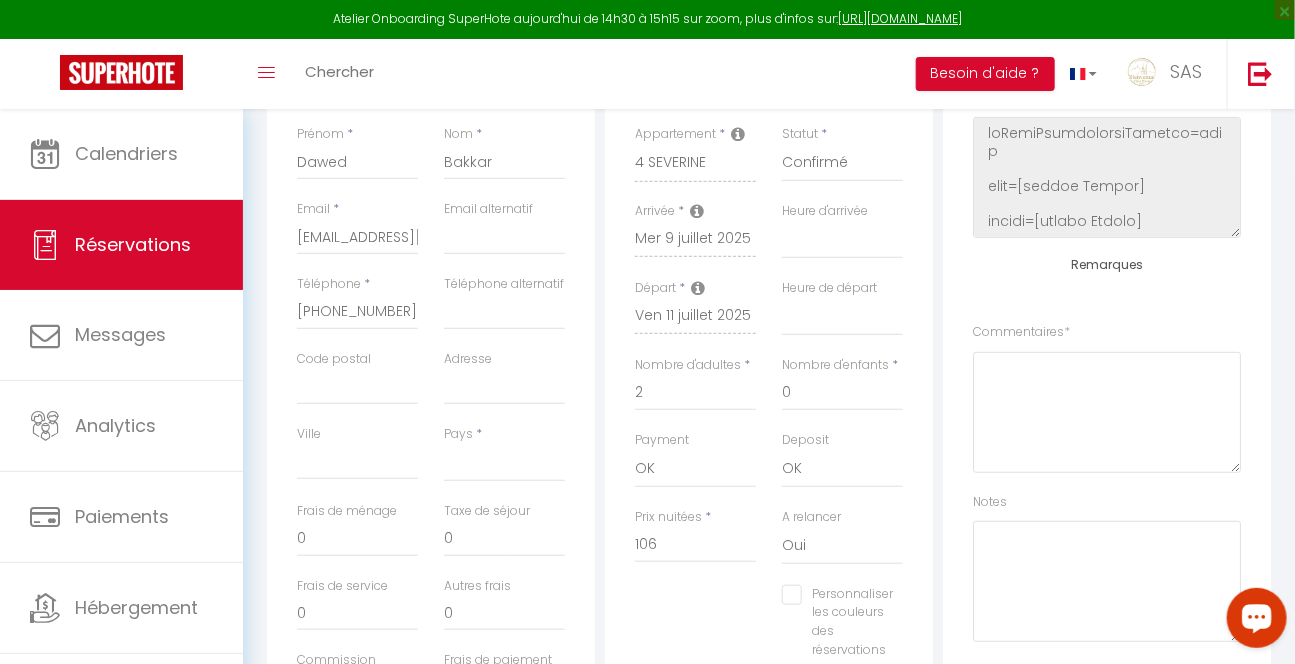 select 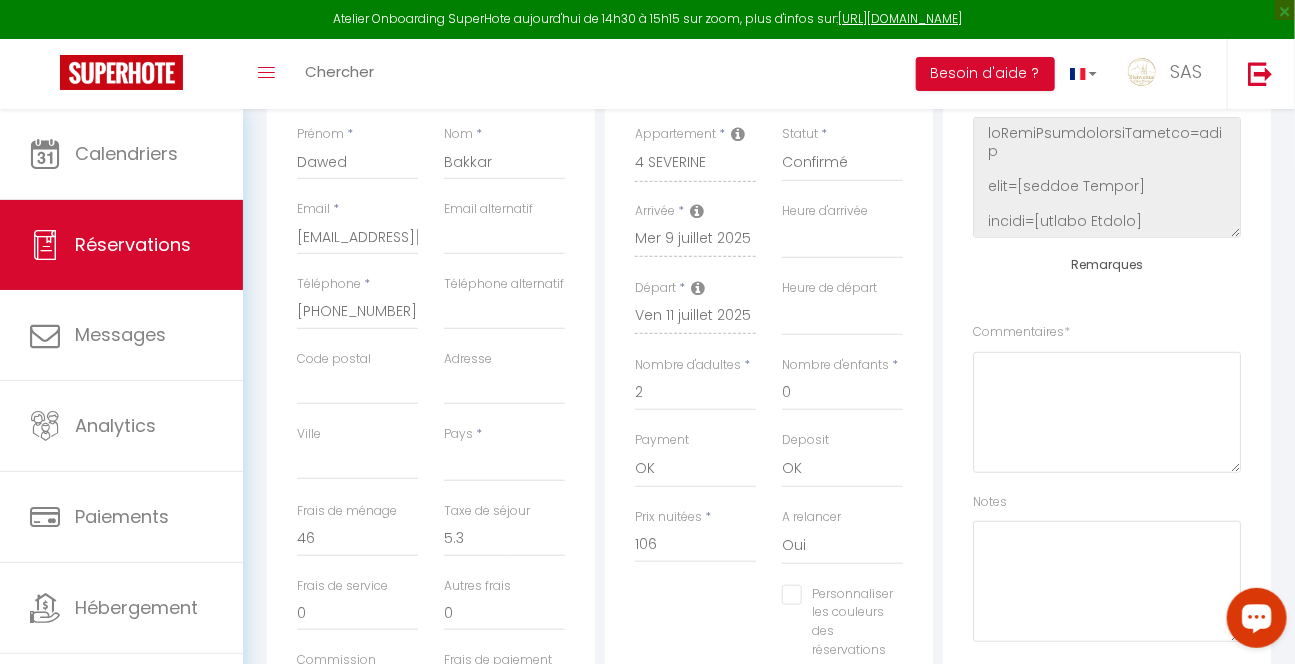 select 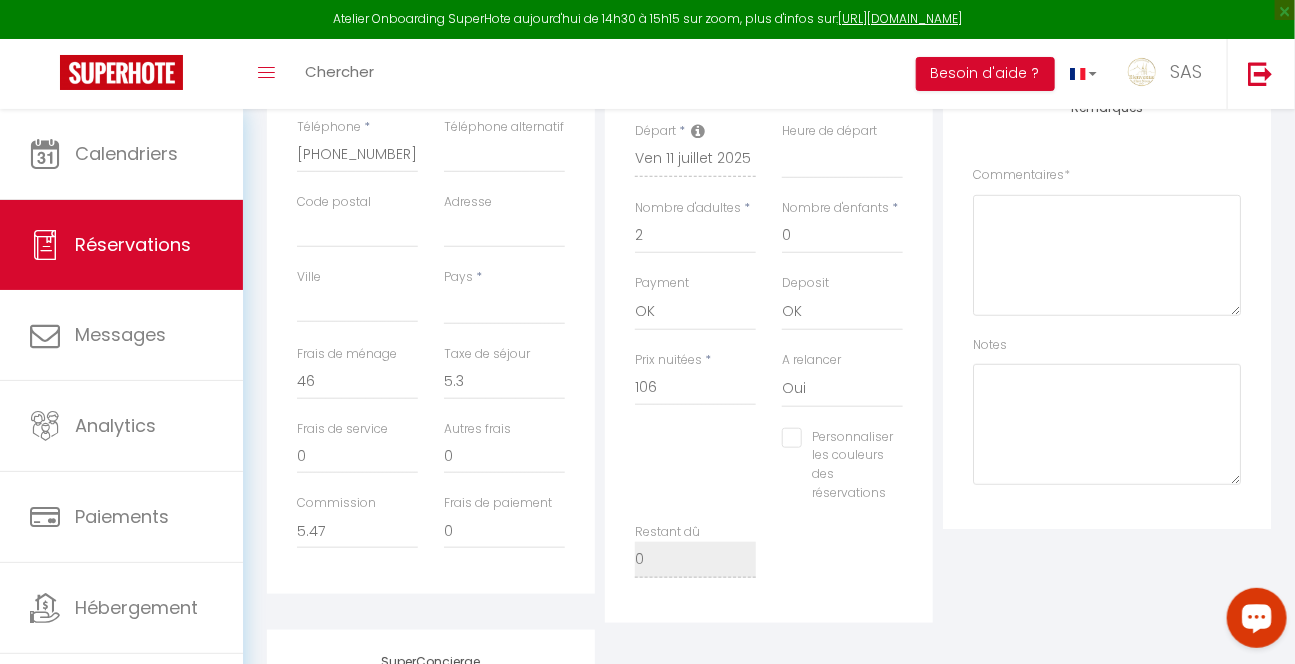 scroll, scrollTop: 555, scrollLeft: 0, axis: vertical 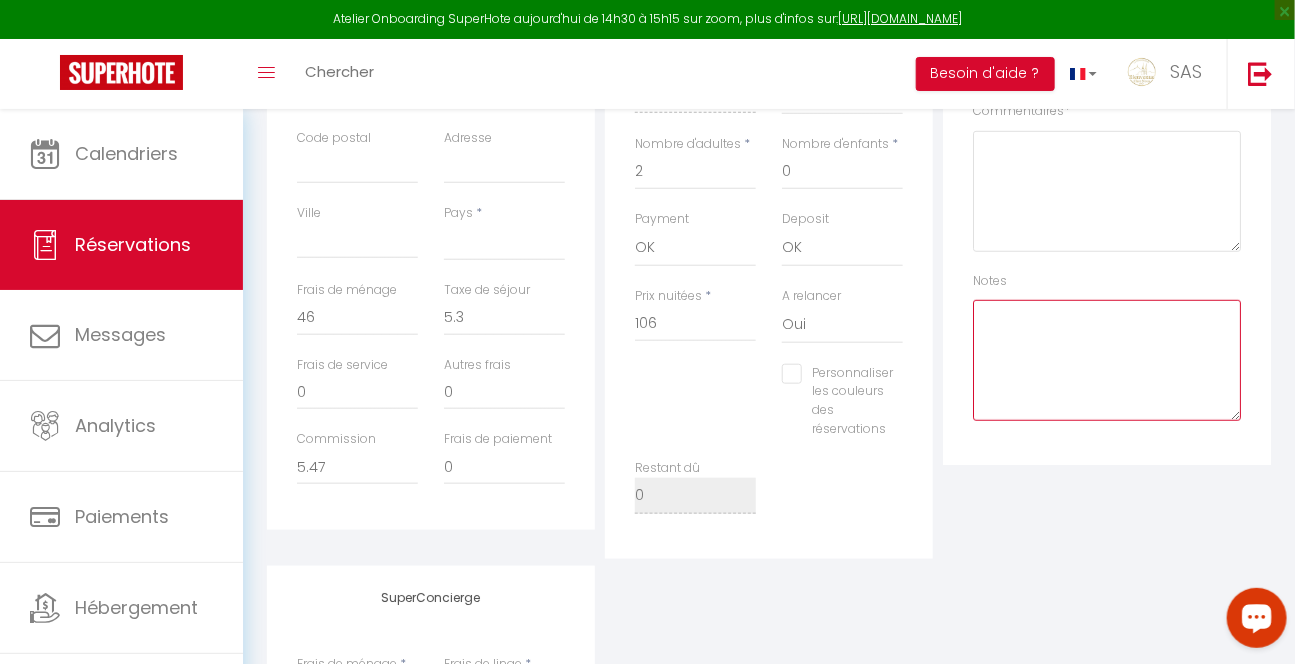 click at bounding box center [1107, 360] 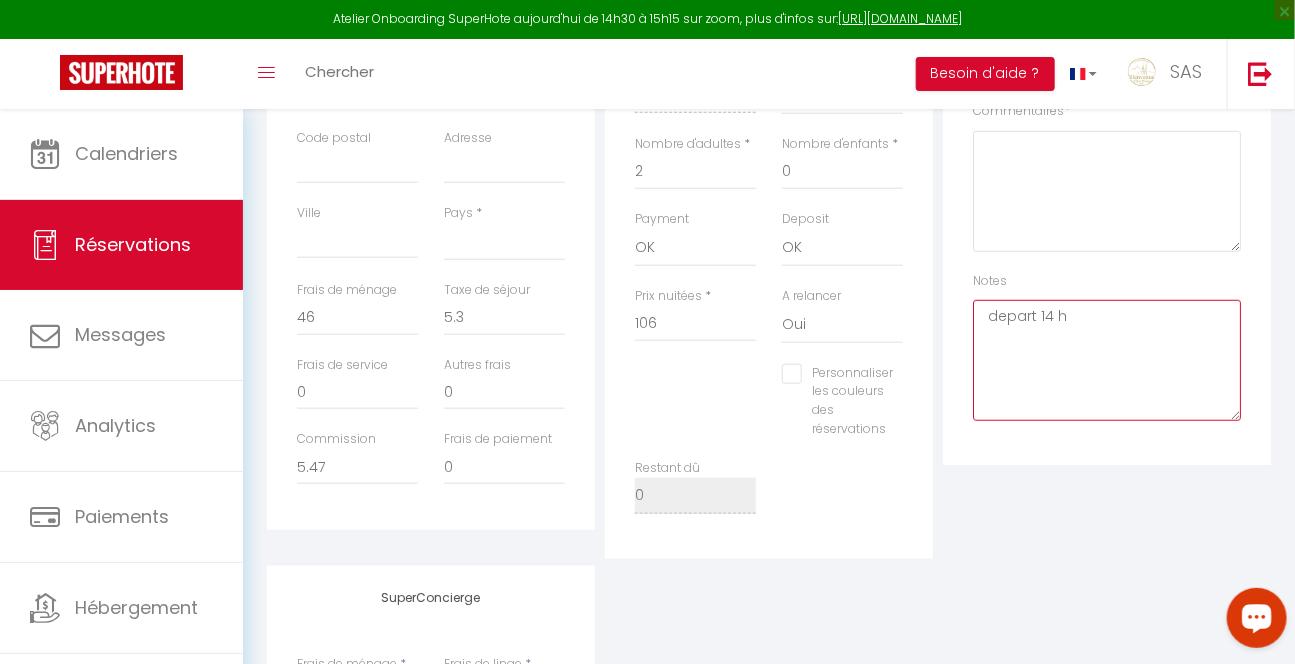 type on "depart 14 h" 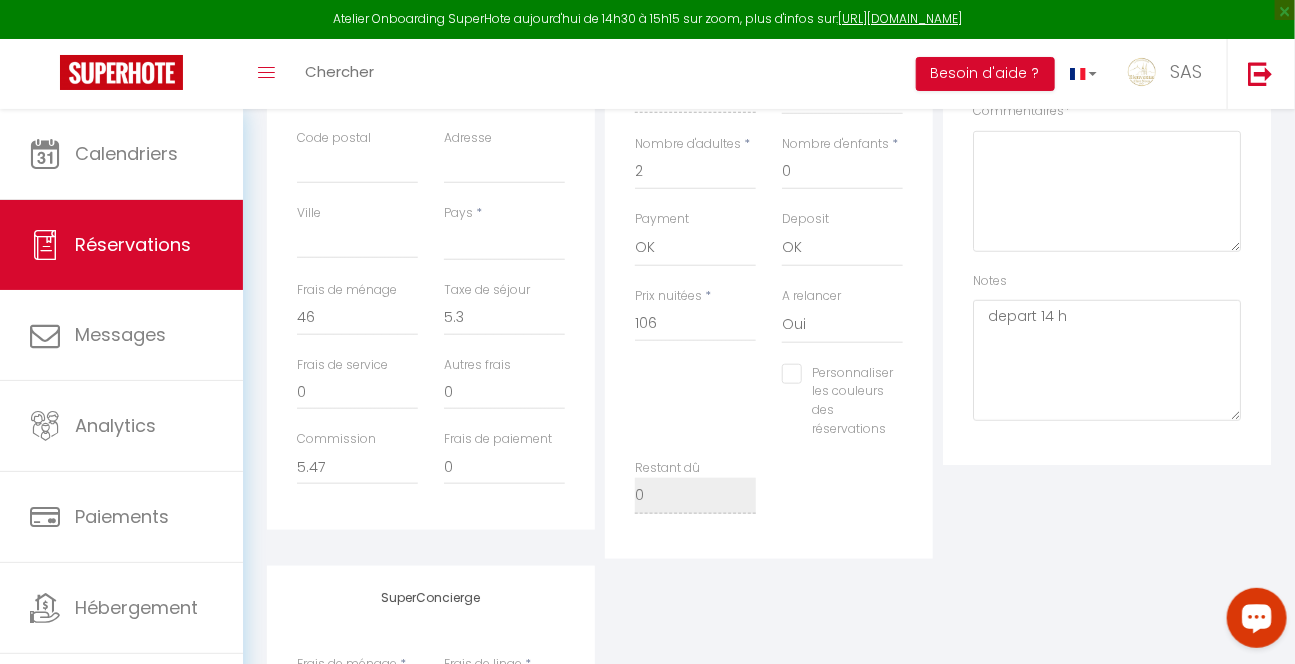click on "Plateformes    Source
Direct
Airbnb.com
Booking.com
Chalet montagne
Expedia
Gite de France
Homeaway
Homeaway iCal
Homeaway.com
Hotels.com
Housetrip.com
Ical" at bounding box center [1107, 140] 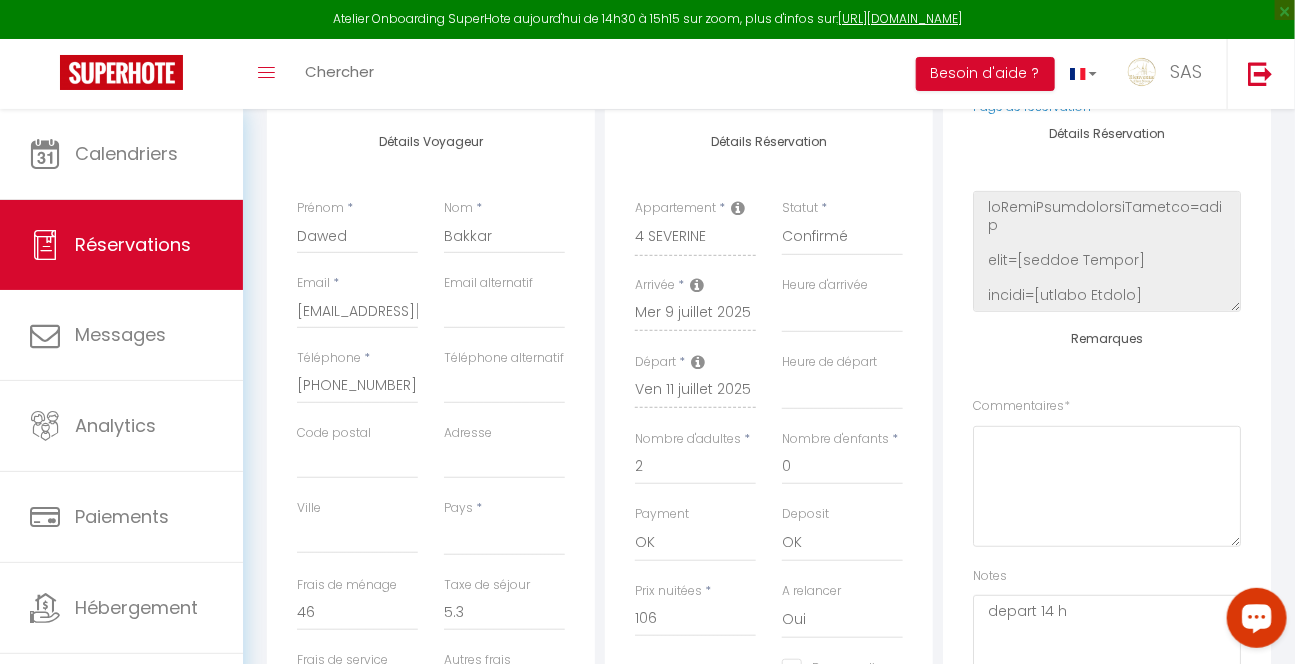 scroll, scrollTop: 0, scrollLeft: 0, axis: both 